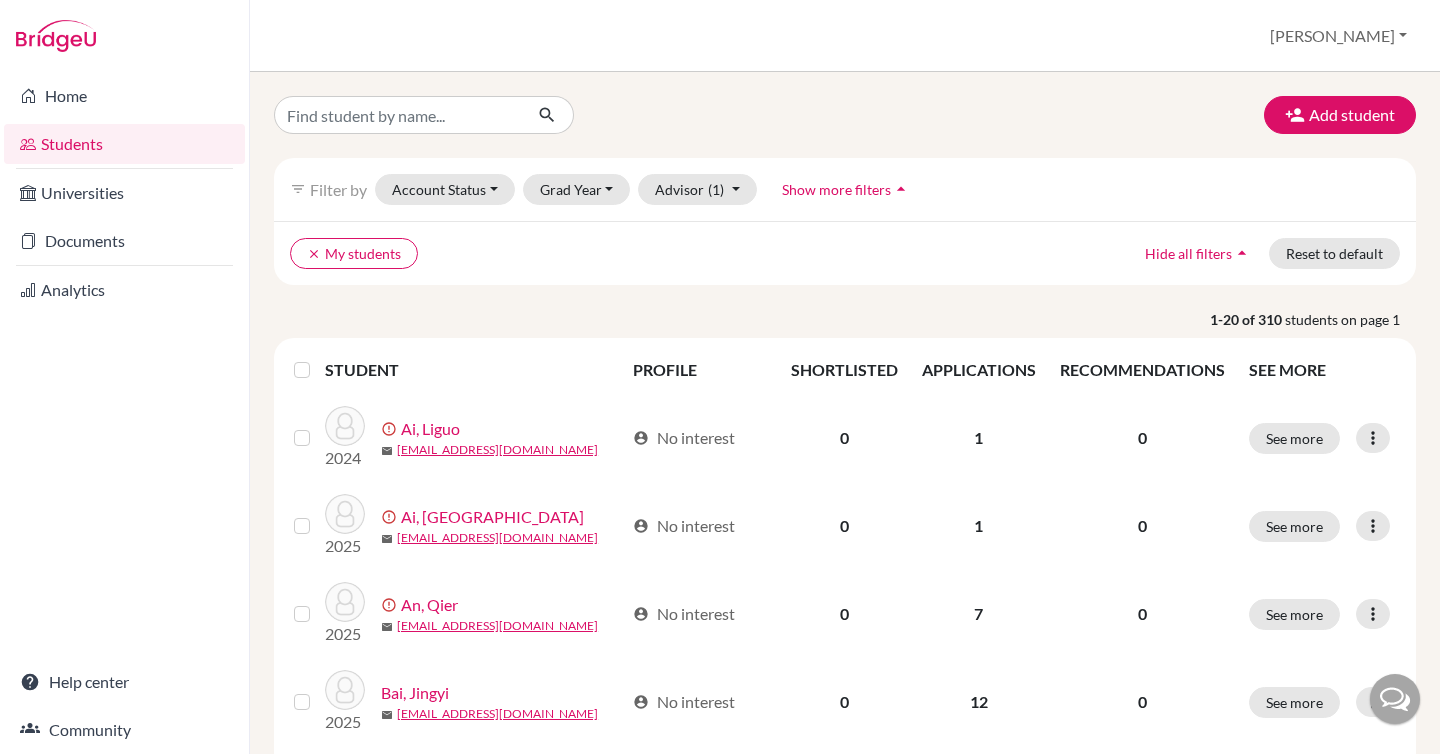 scroll, scrollTop: 0, scrollLeft: 0, axis: both 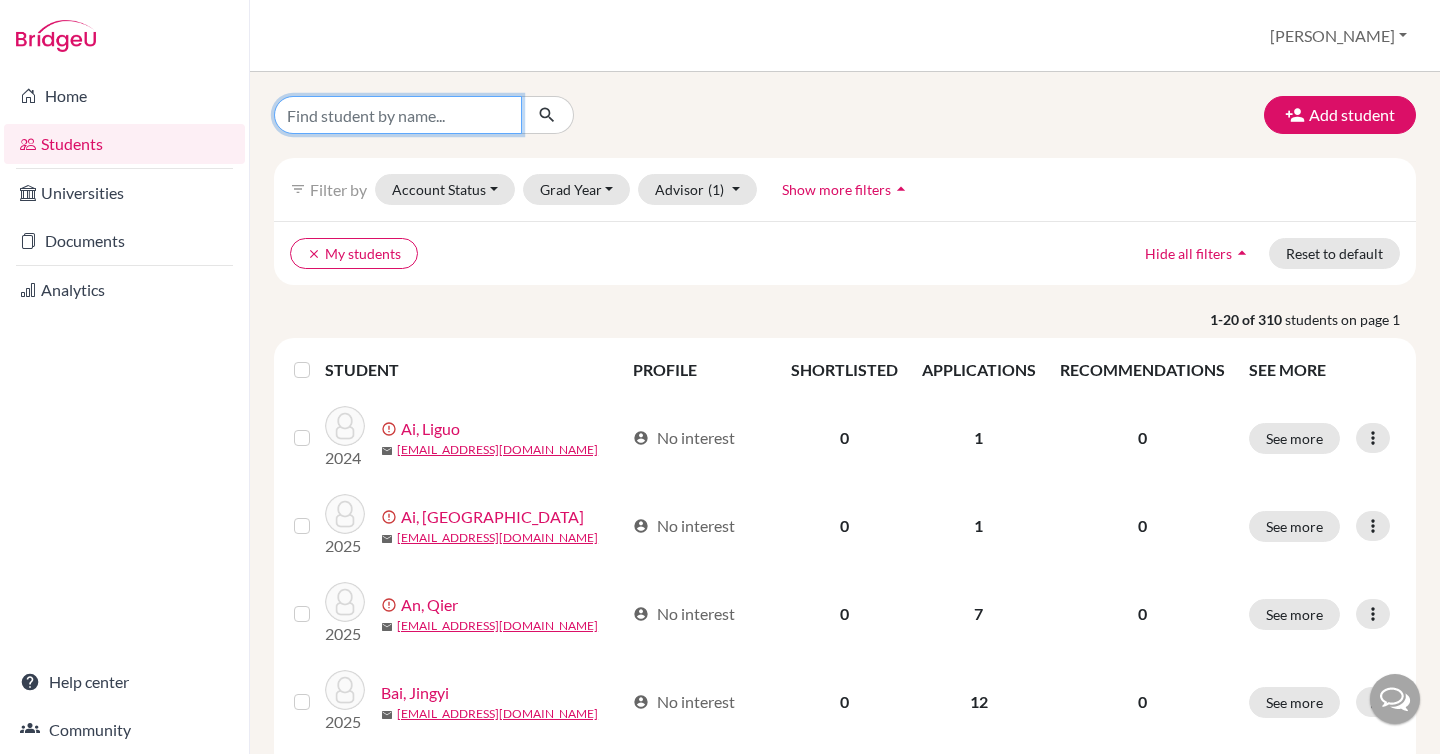click at bounding box center (398, 115) 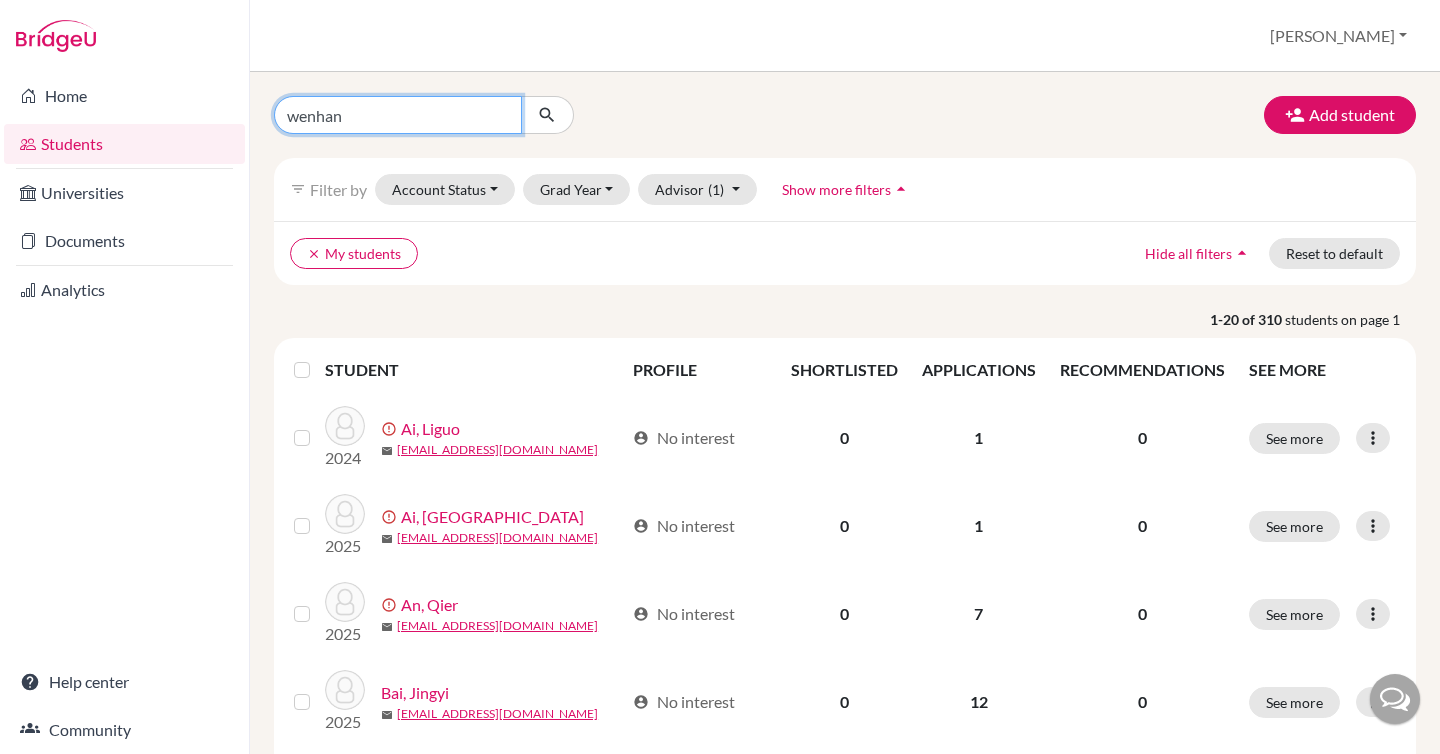 type on "wenhan" 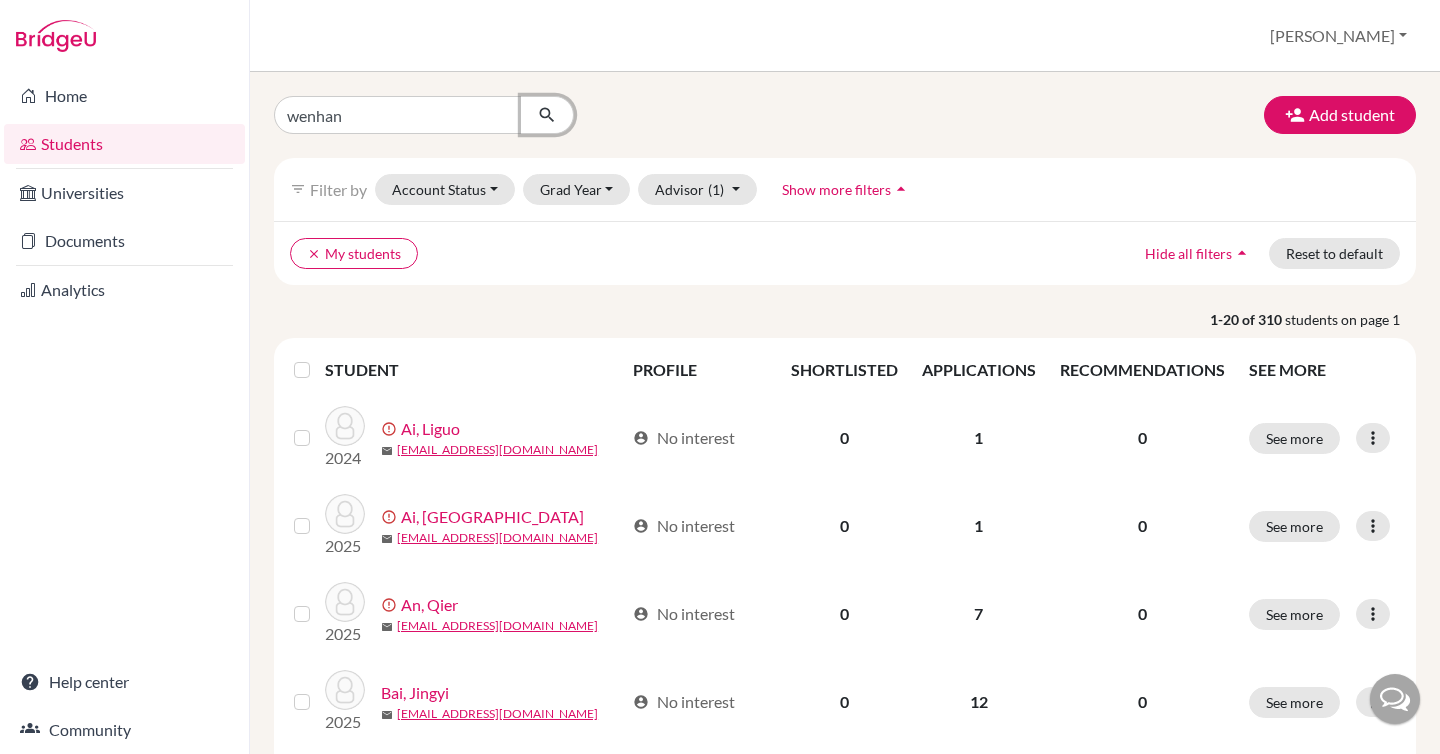 click at bounding box center (547, 115) 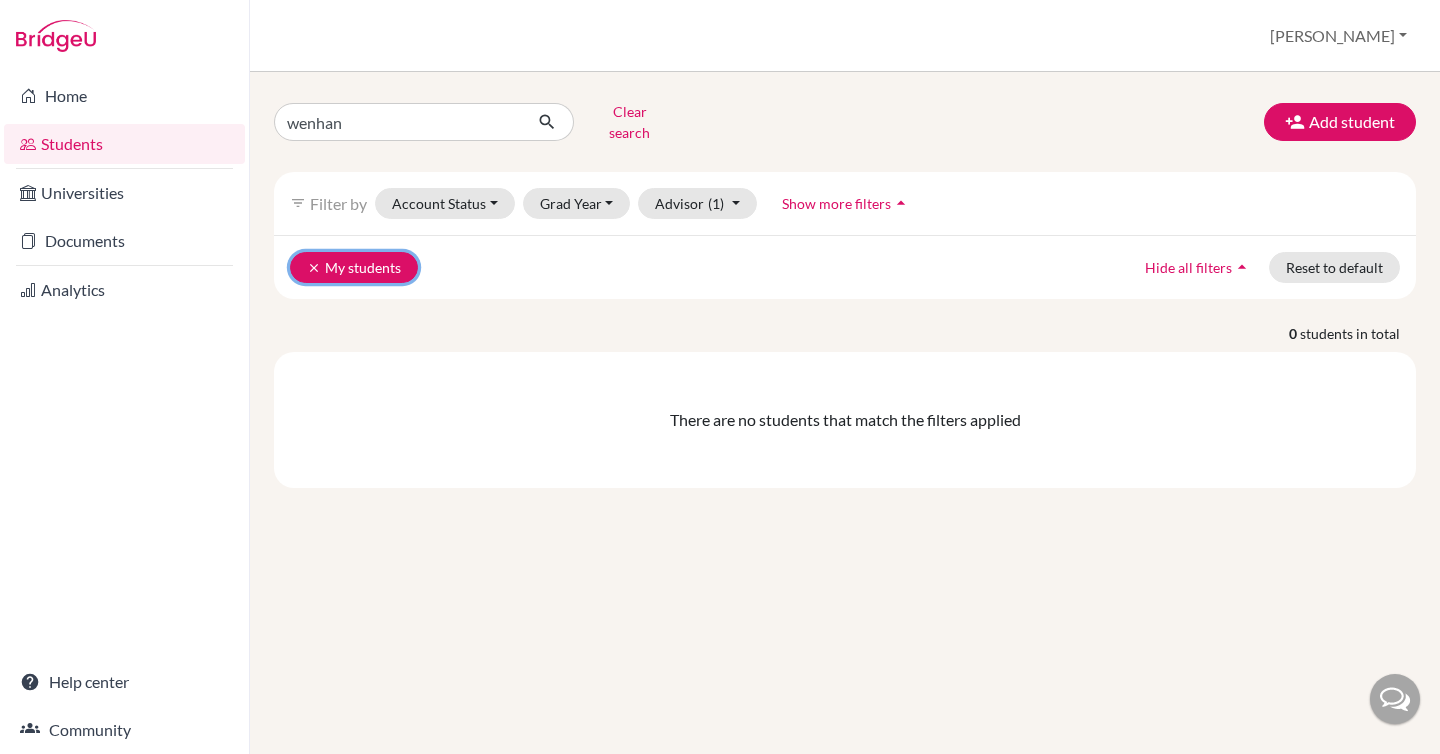 click on "clear" at bounding box center (314, 268) 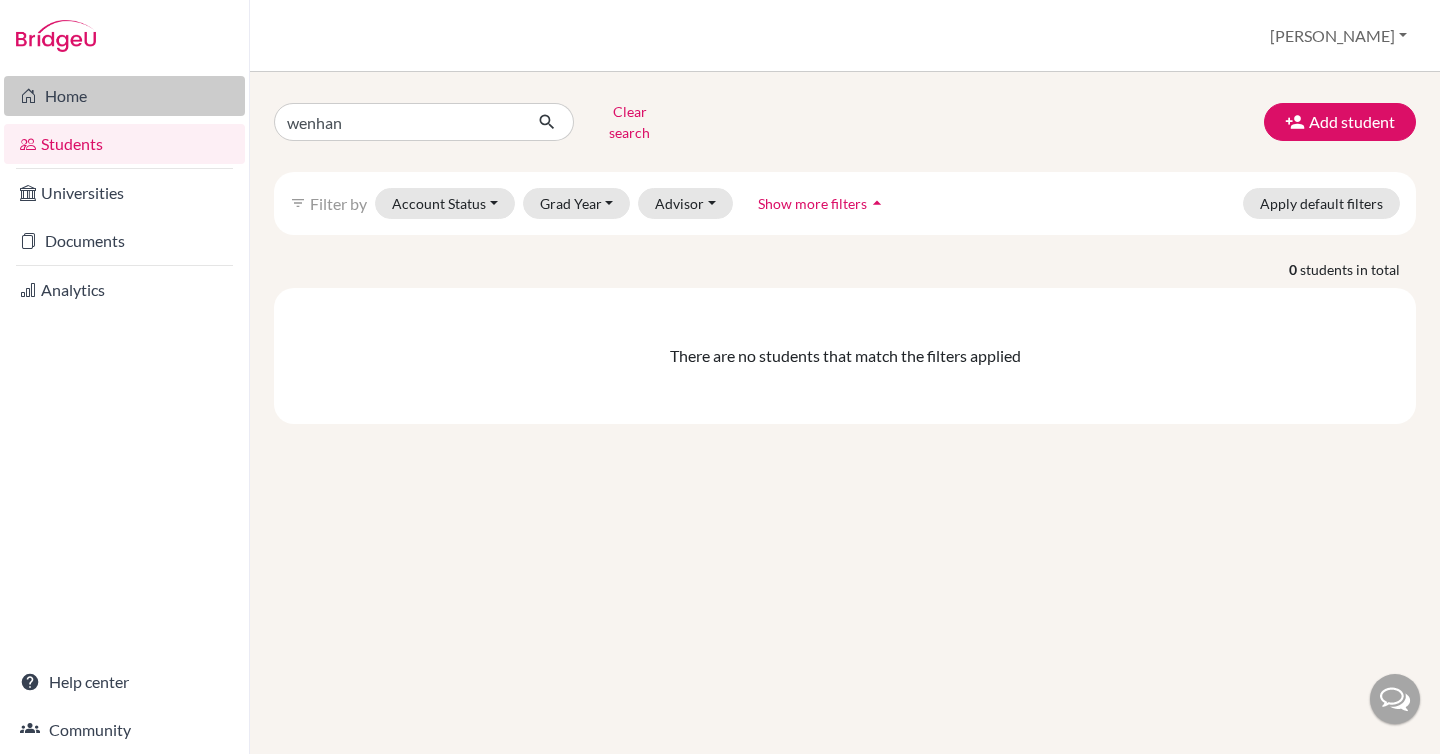 click on "Home" at bounding box center [124, 96] 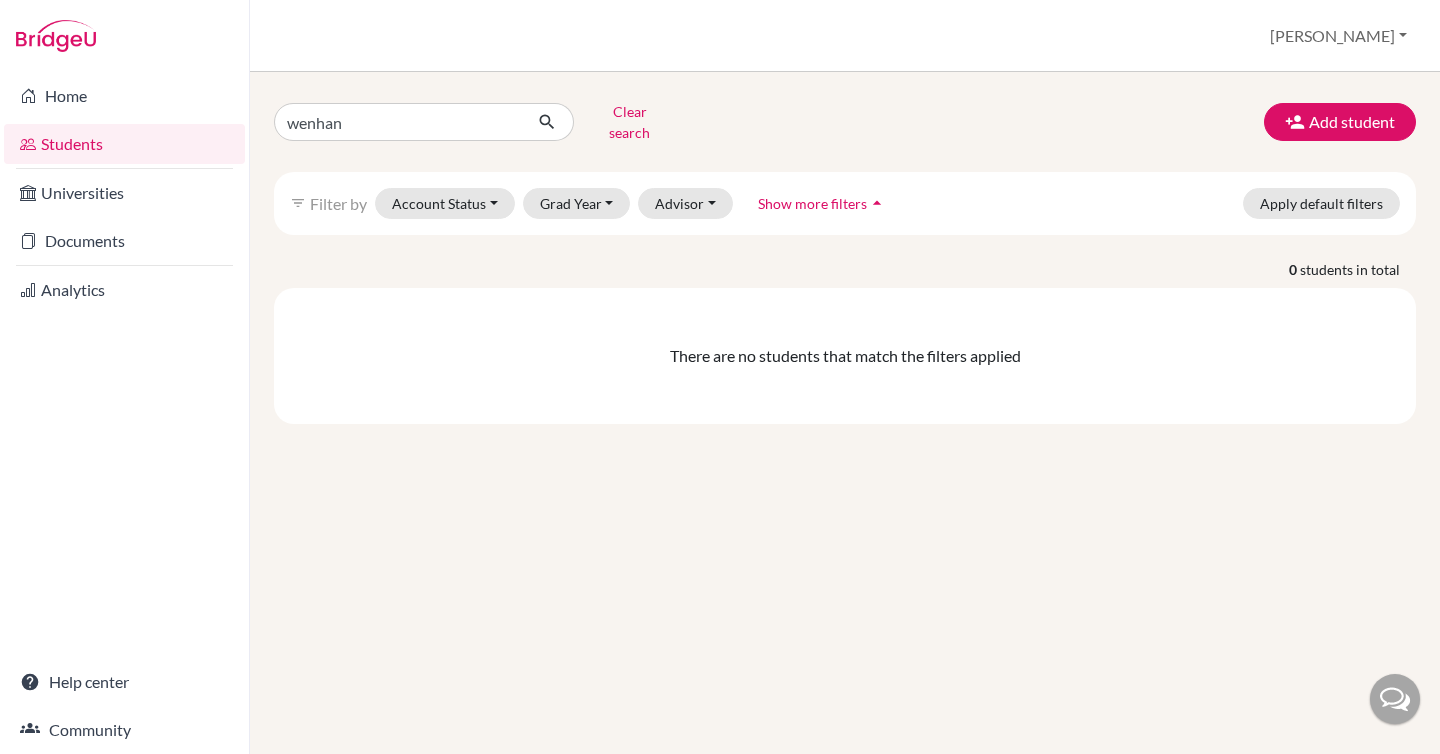 scroll, scrollTop: 0, scrollLeft: 0, axis: both 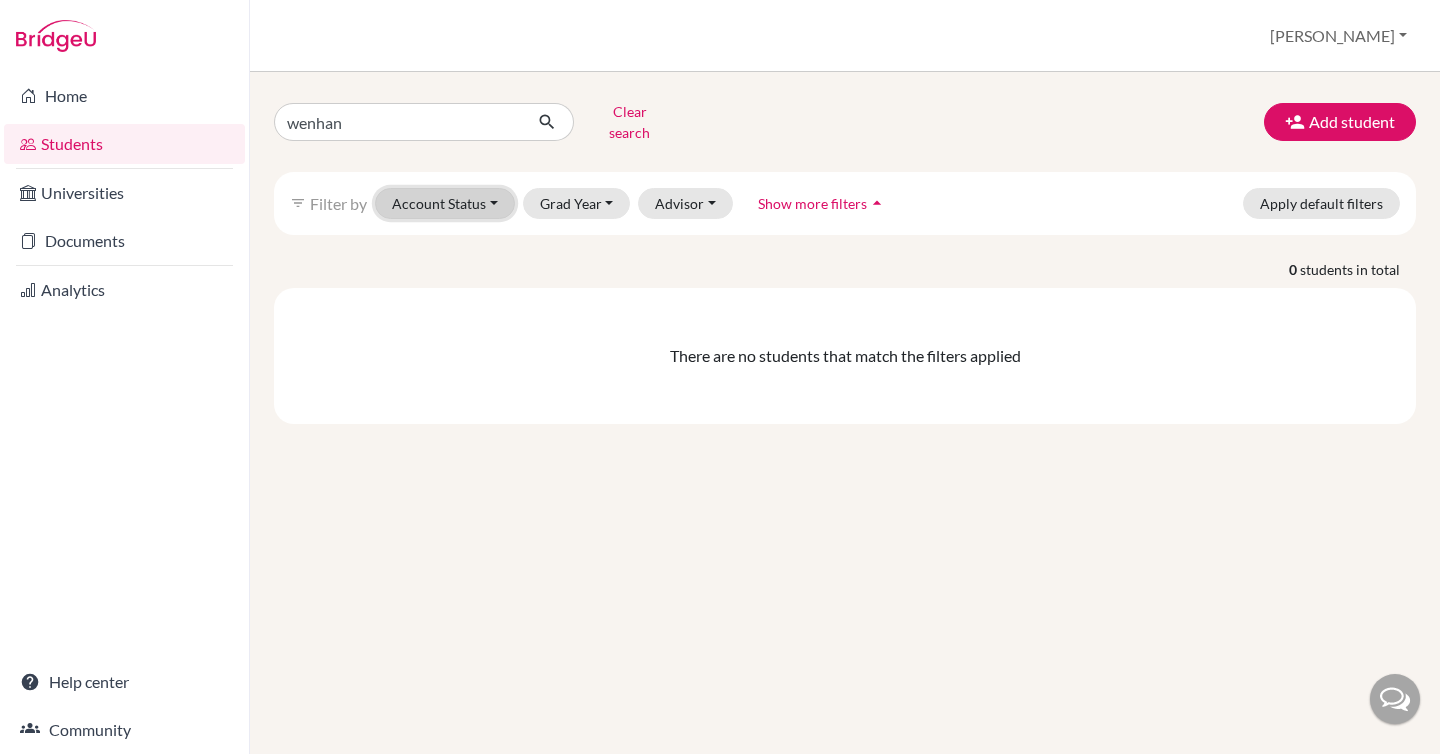 click on "Account Status" at bounding box center (445, 203) 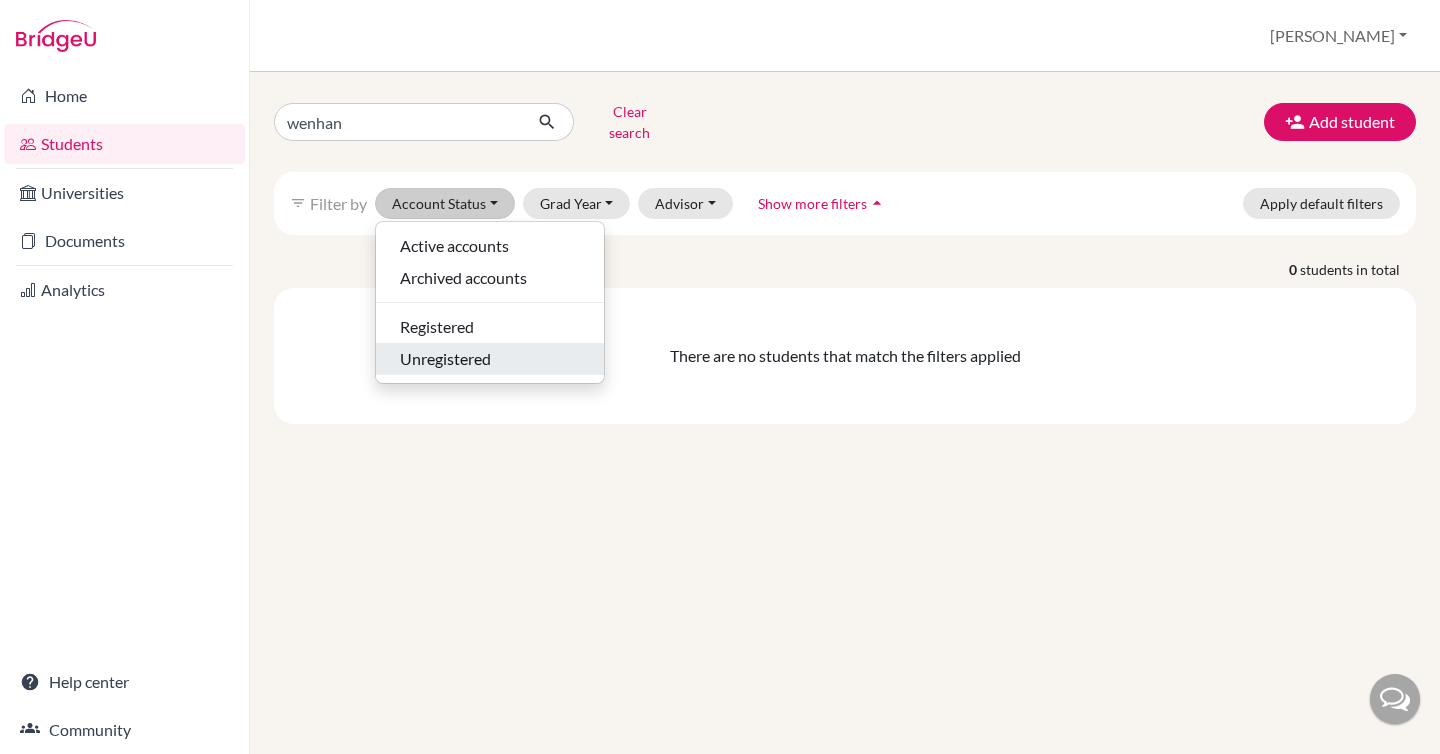 click on "Unregistered" at bounding box center (445, 359) 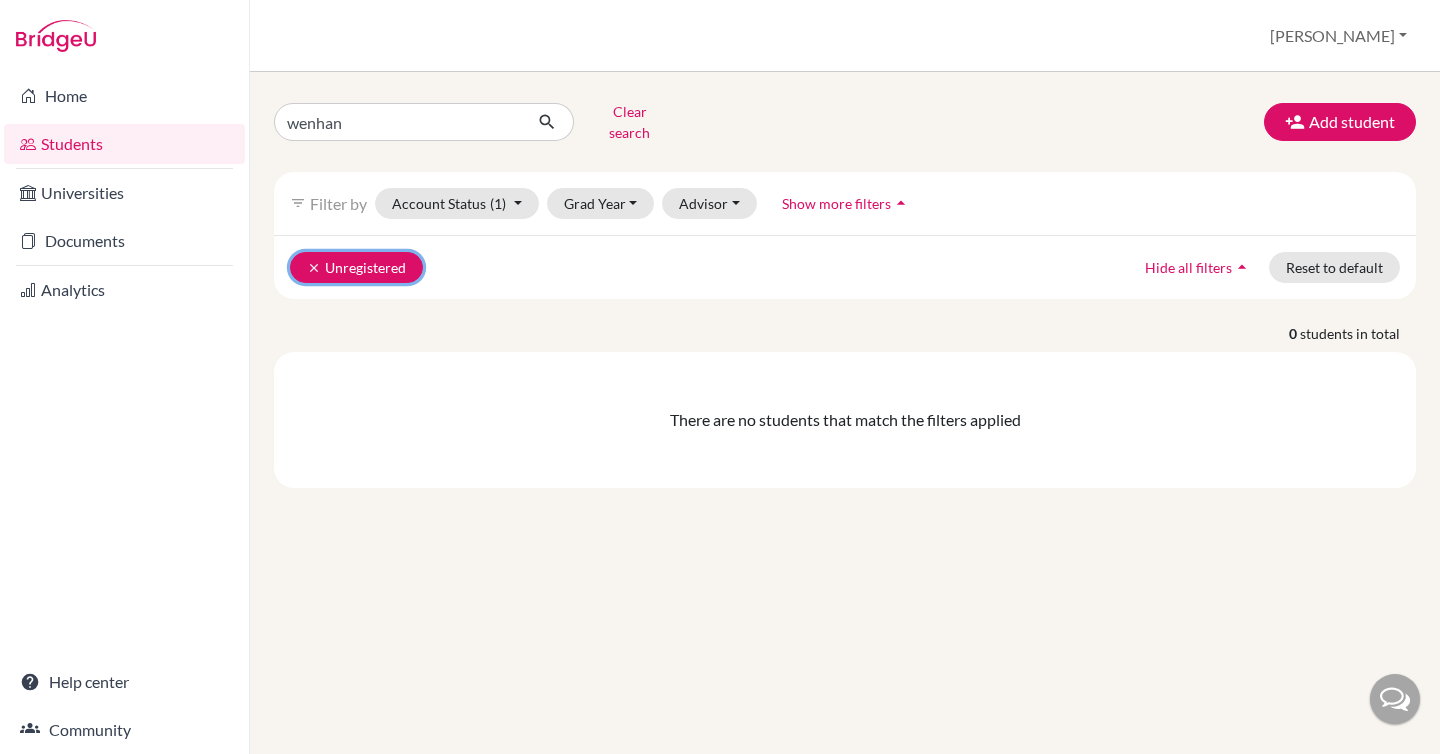 click on "clear" at bounding box center (314, 268) 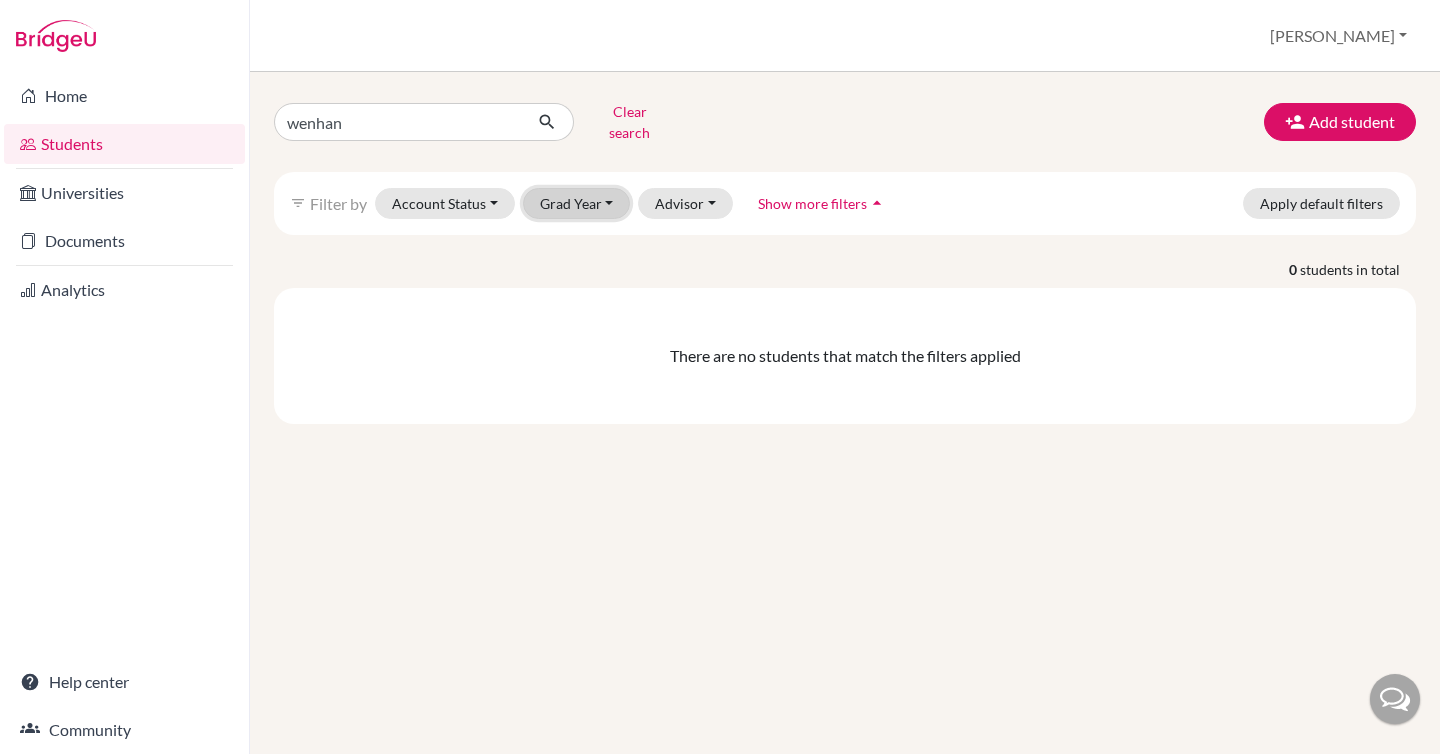 click on "Grad Year" at bounding box center [577, 203] 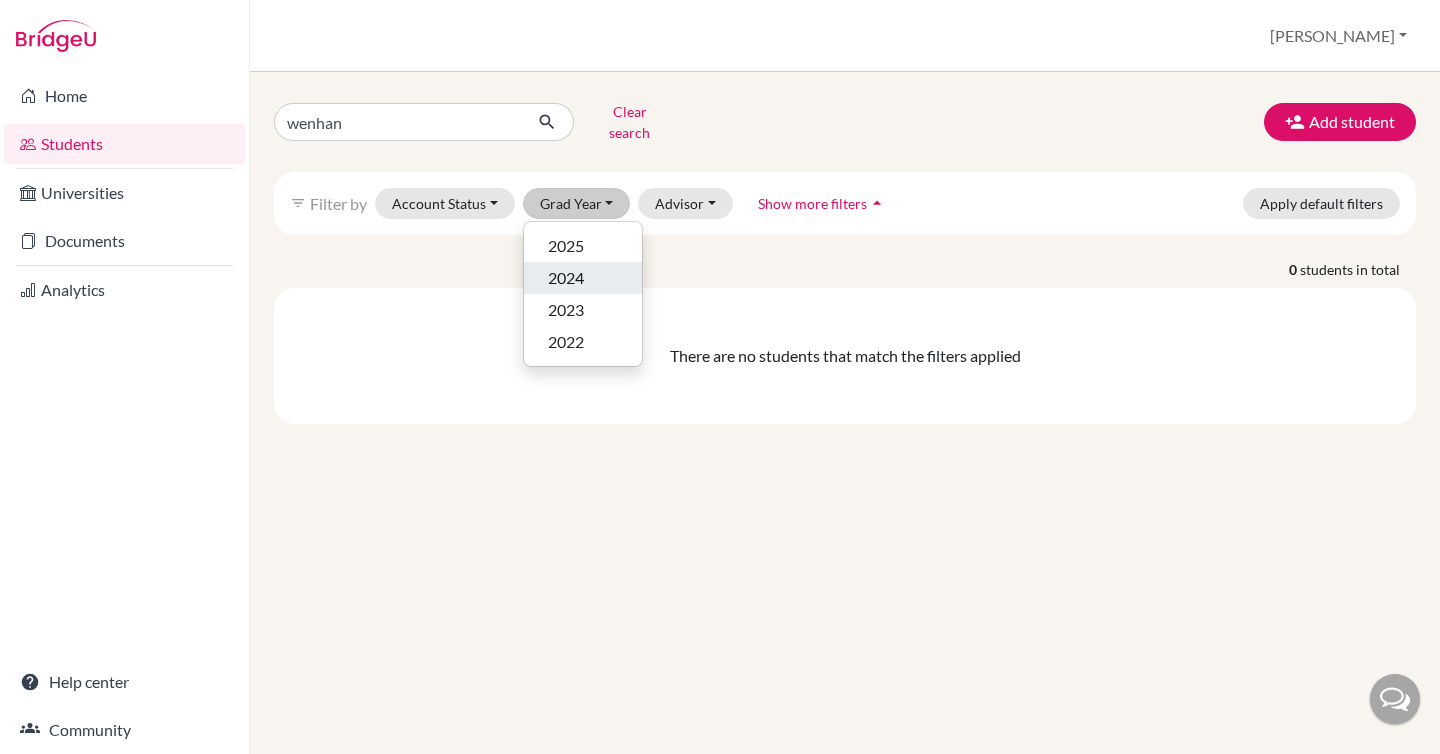 click on "2024" at bounding box center [566, 278] 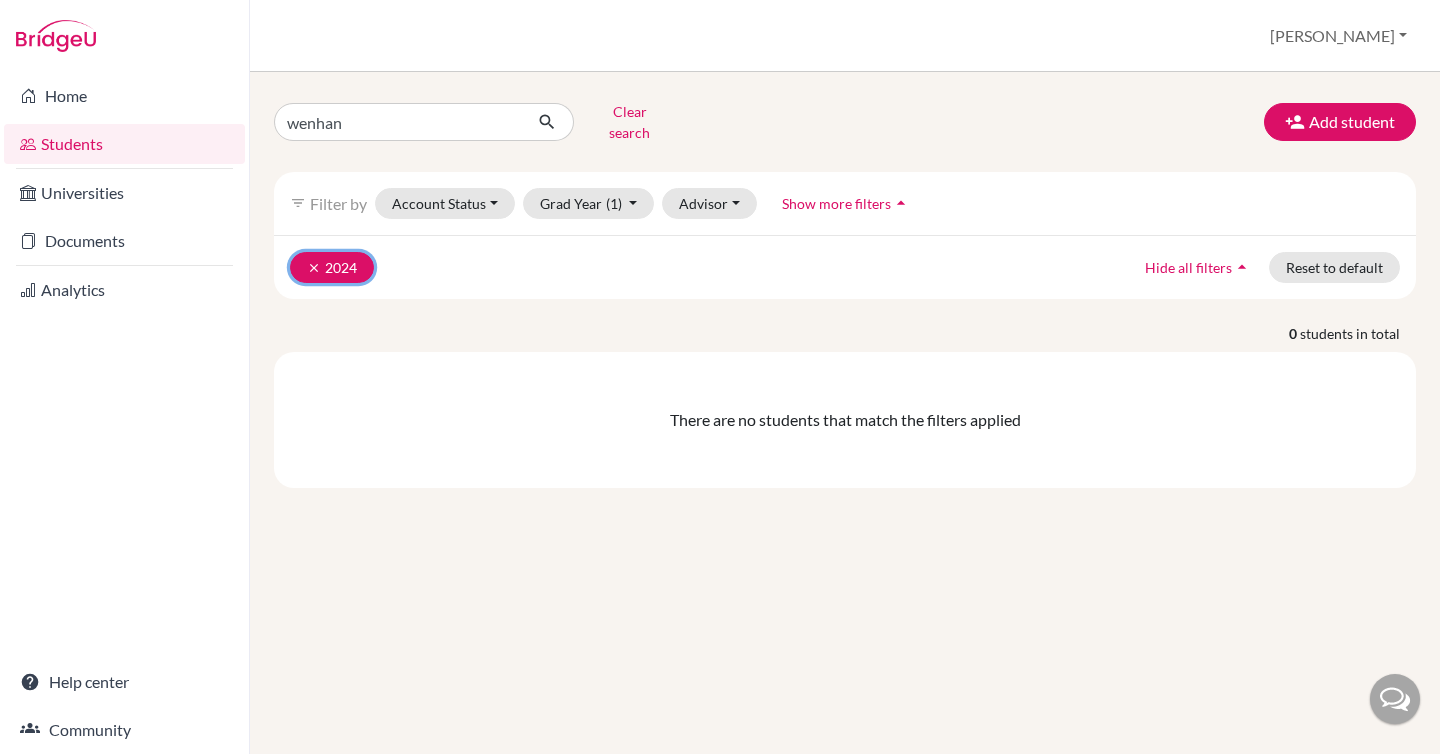 click on "clear" at bounding box center [314, 268] 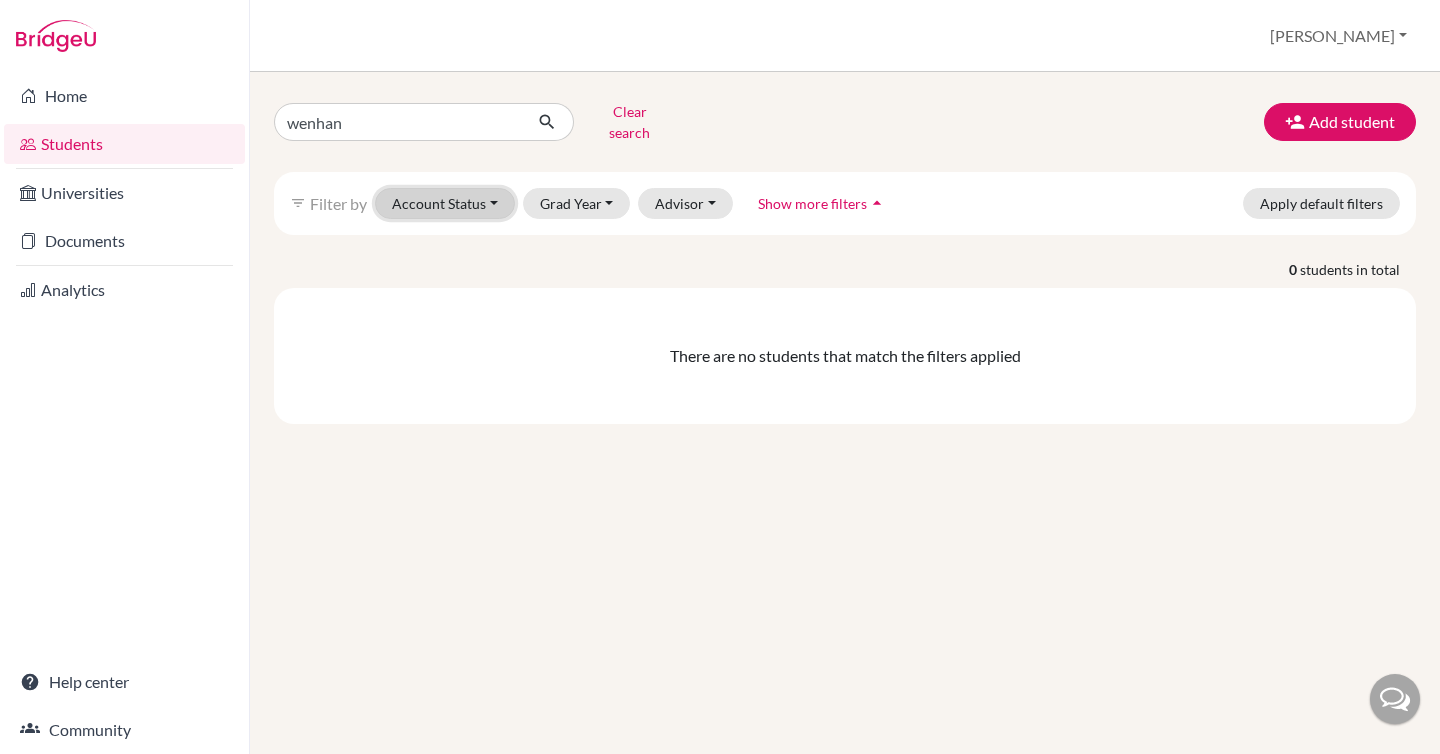 click on "Account Status" at bounding box center (445, 203) 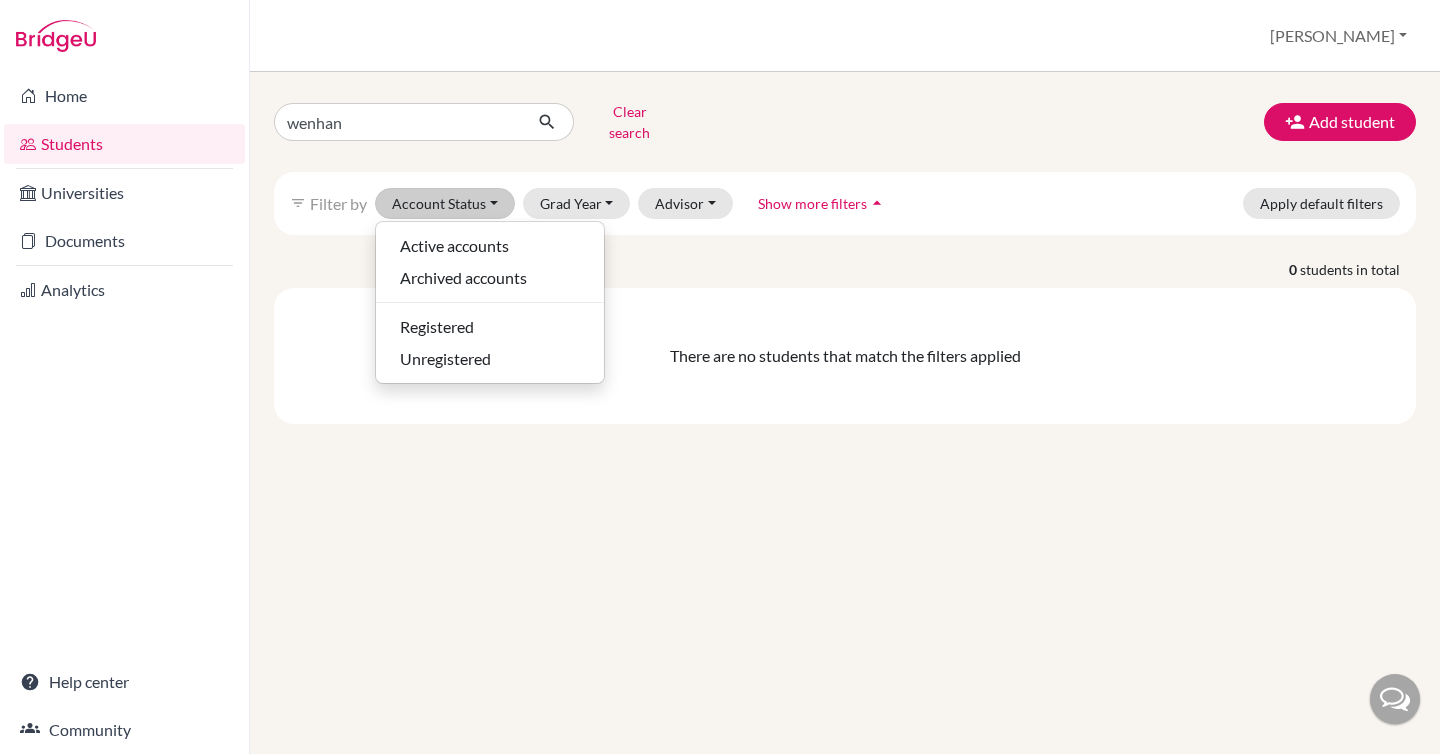 click on "0  students in total There are no students that match the filters applied" at bounding box center (845, 341) 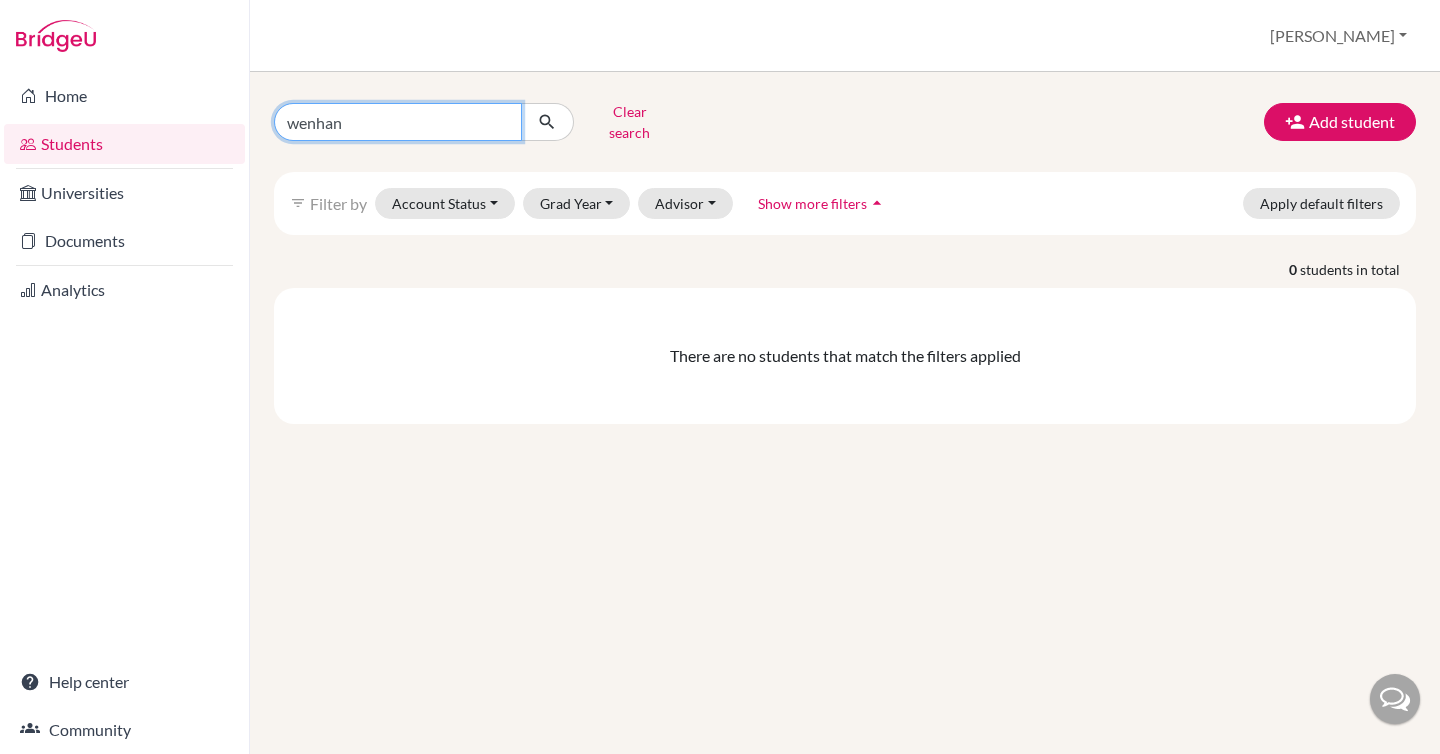 click on "wenhan" at bounding box center [398, 122] 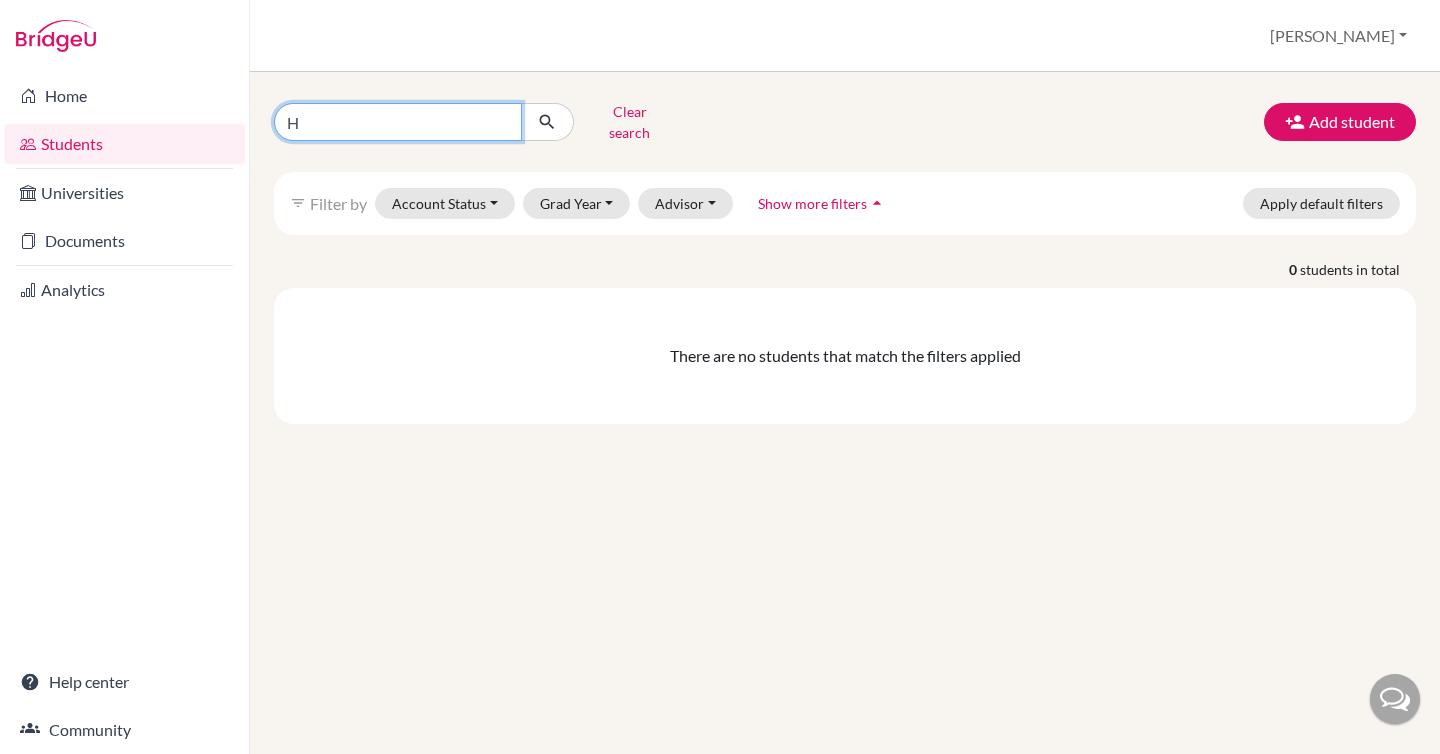 type on "He" 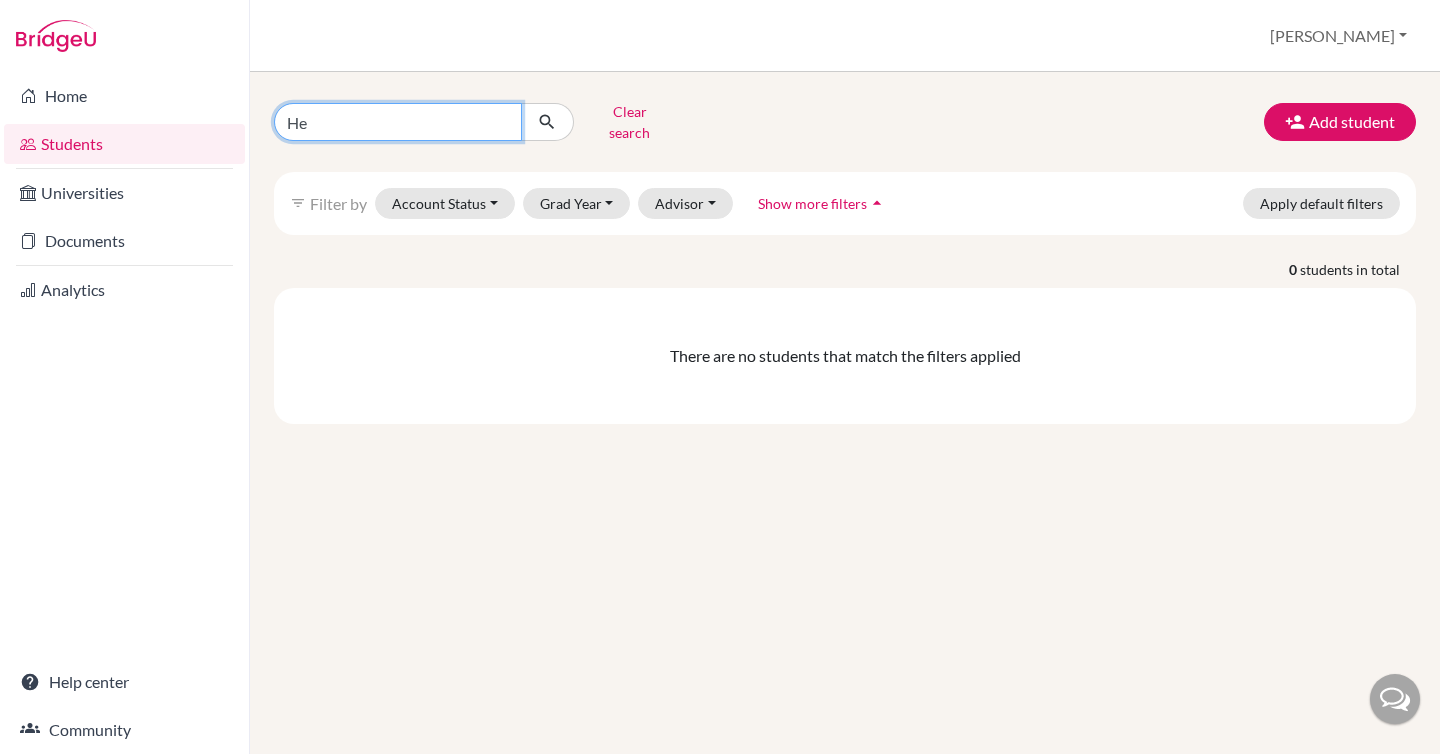 click at bounding box center [547, 122] 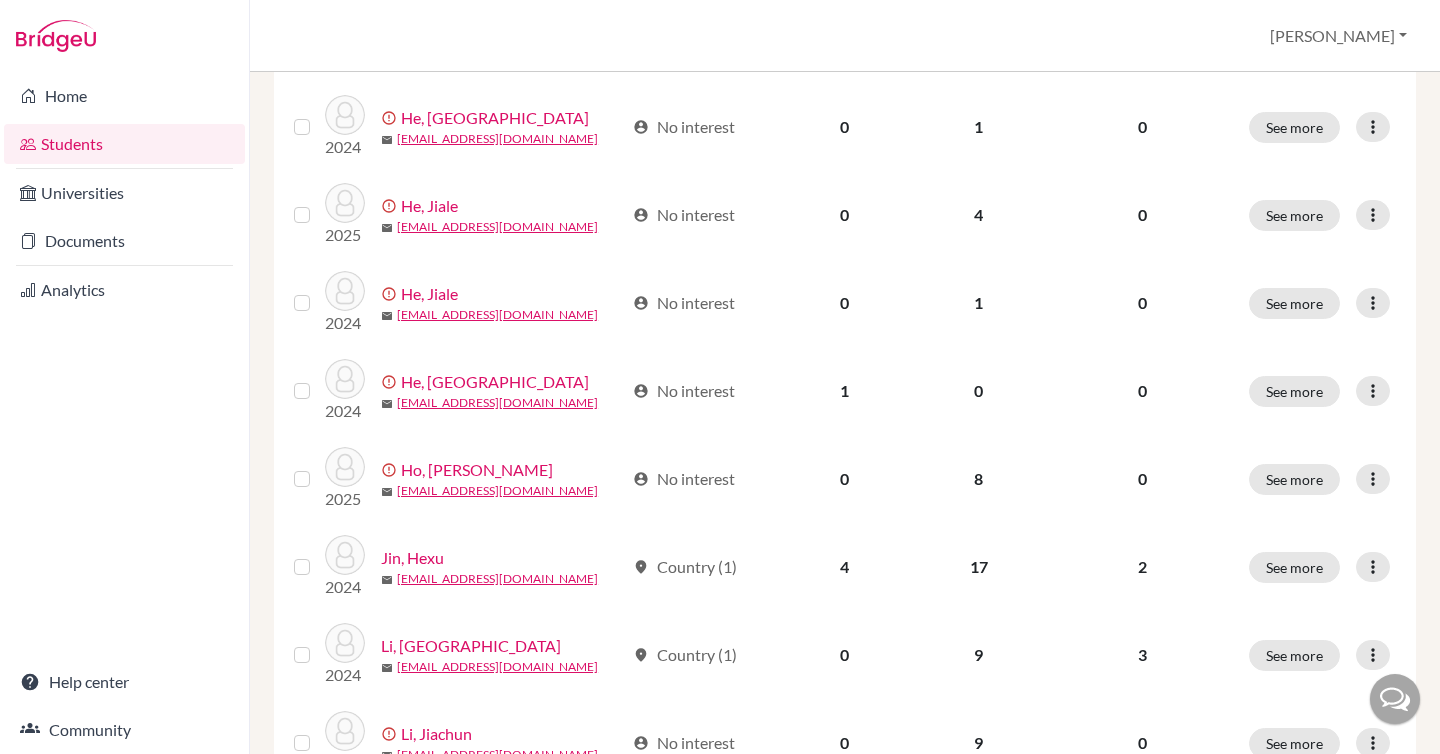 scroll, scrollTop: 424, scrollLeft: 0, axis: vertical 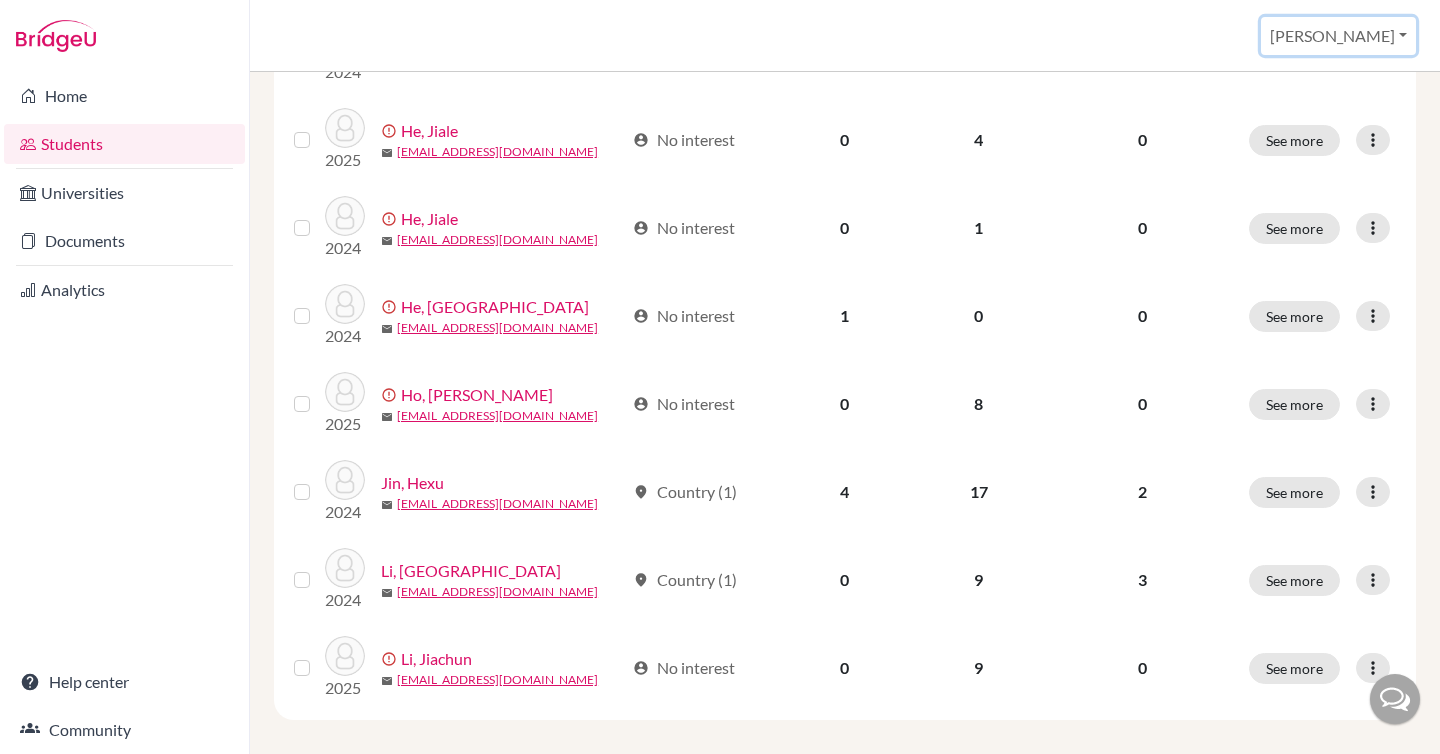 click on "[PERSON_NAME]" at bounding box center [1338, 36] 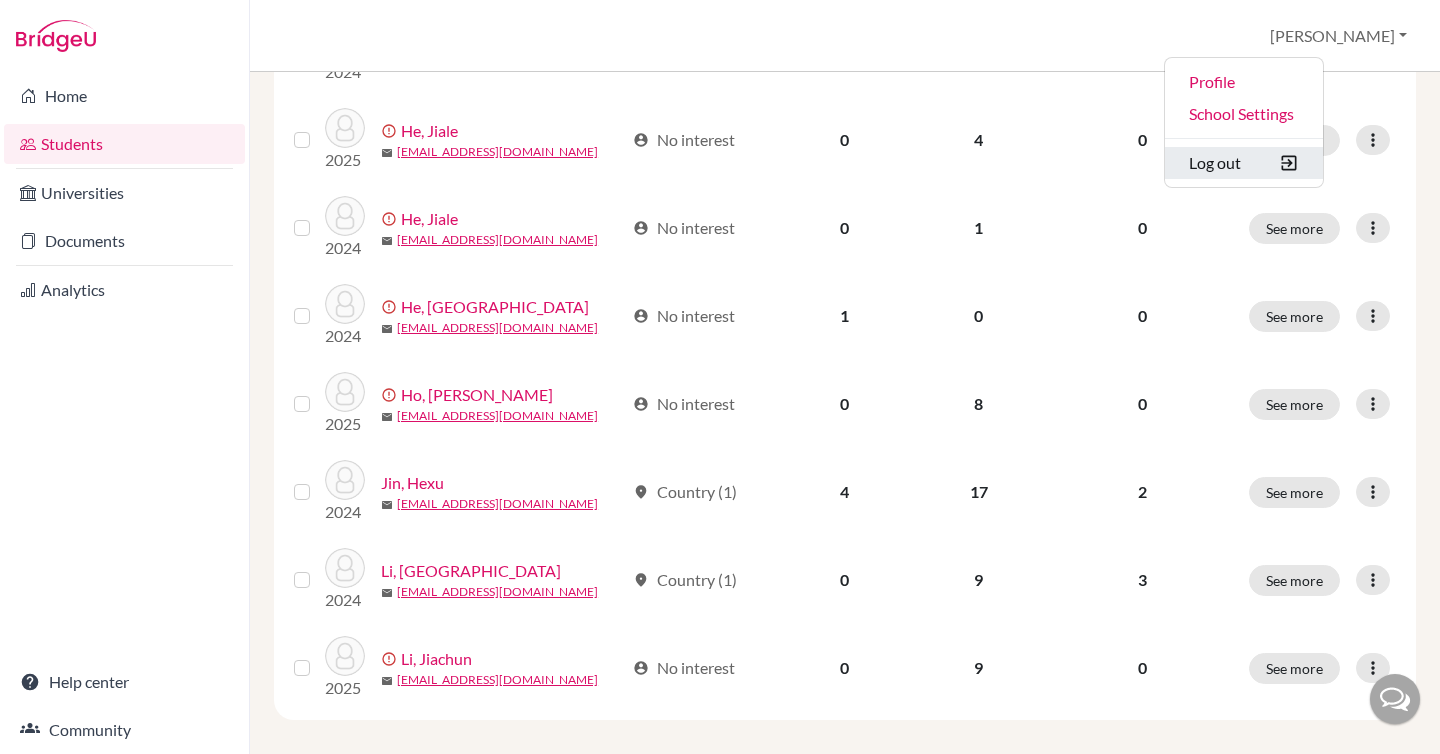 click on "Log out" at bounding box center (1244, 163) 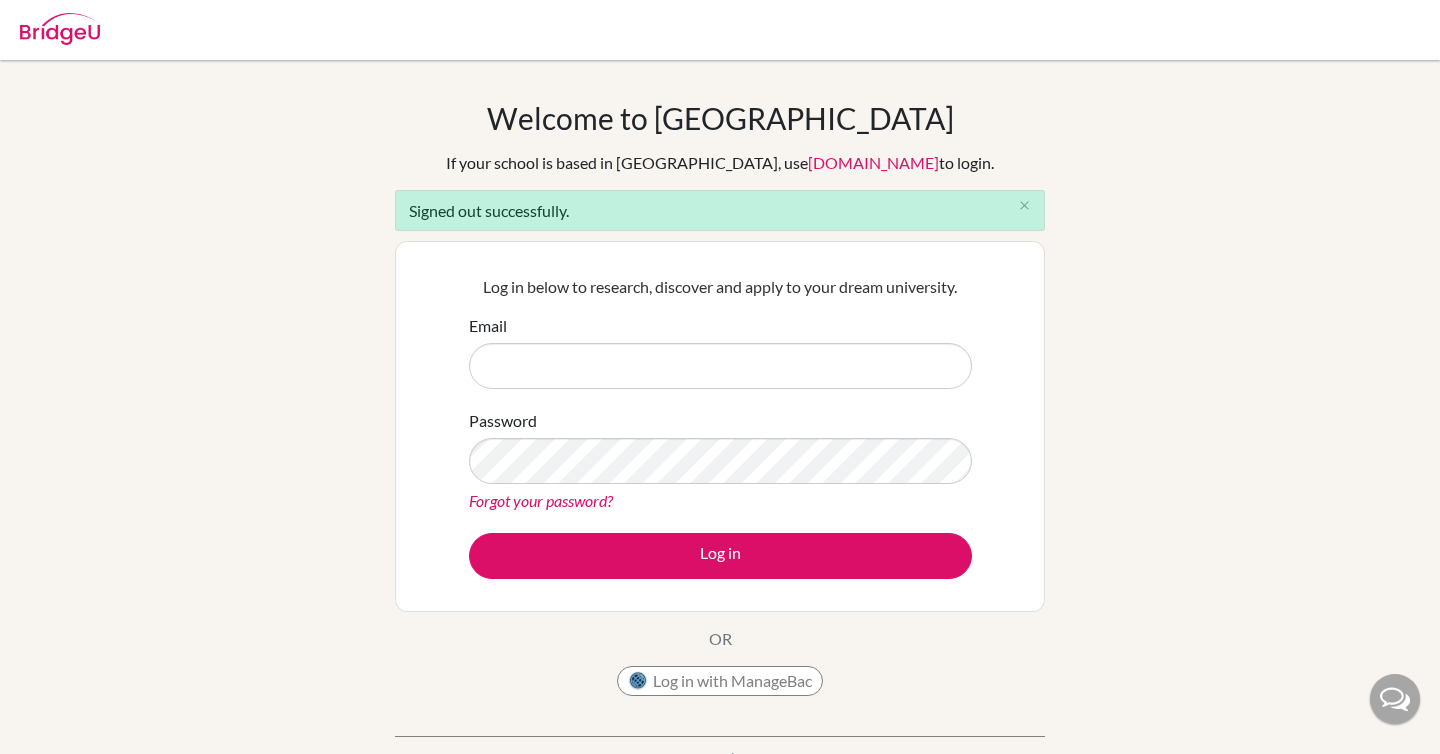 scroll, scrollTop: 0, scrollLeft: 0, axis: both 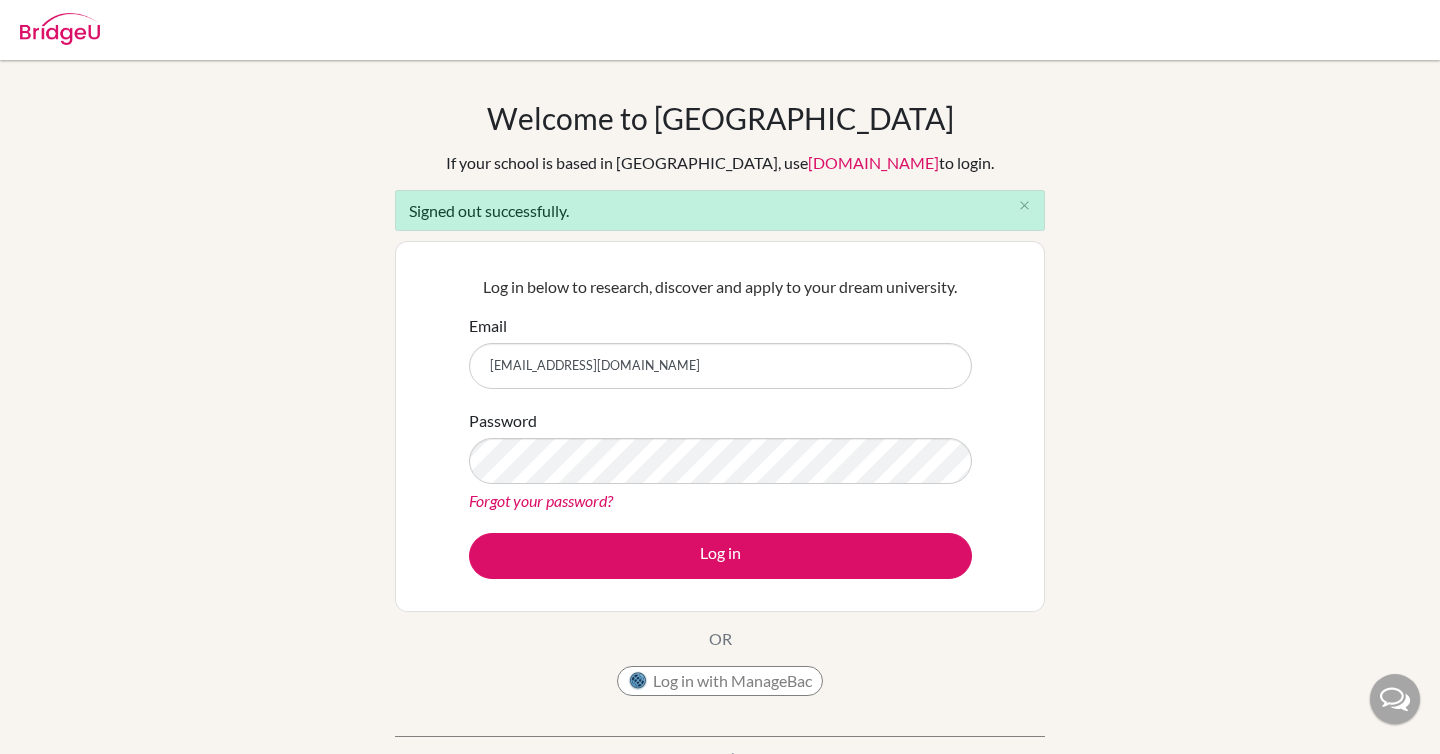 click on "[EMAIL_ADDRESS][DOMAIN_NAME]" at bounding box center [720, 366] 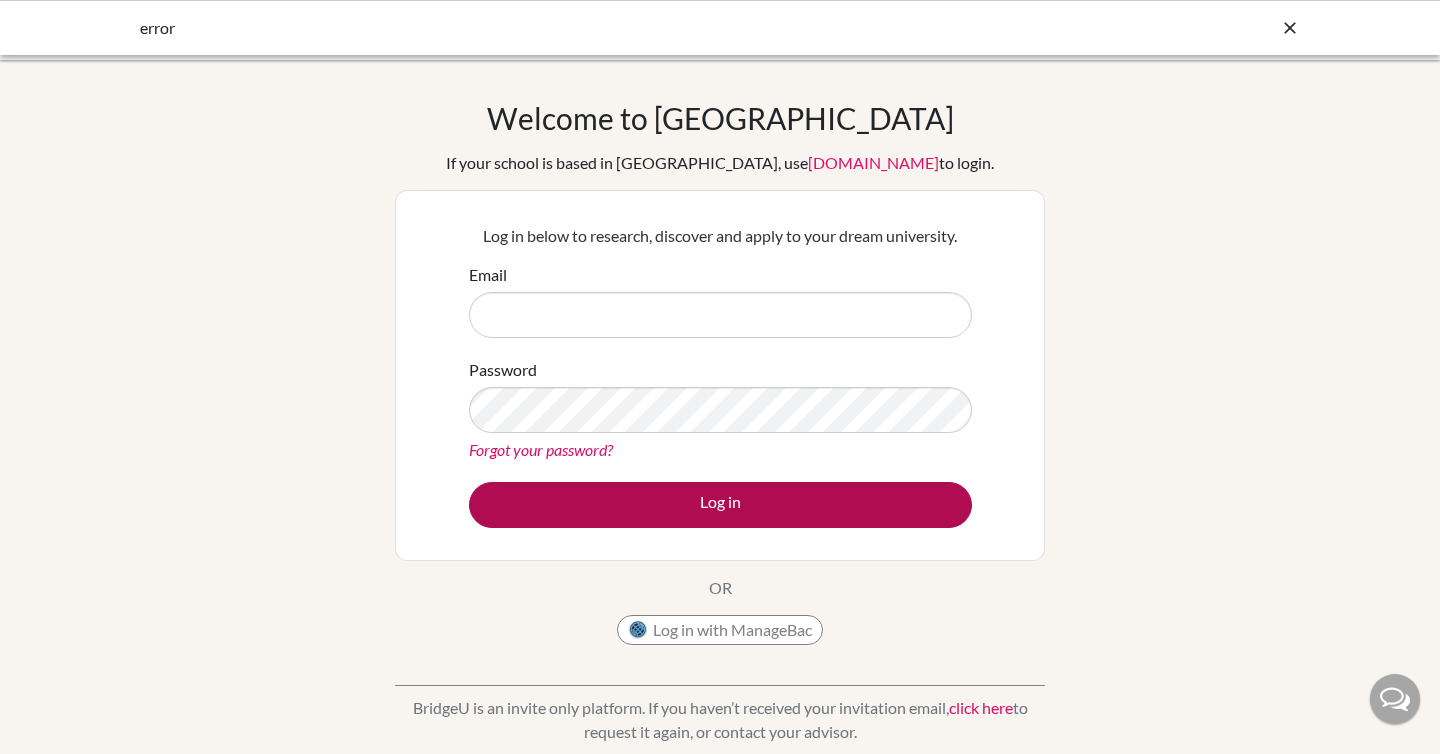 scroll, scrollTop: 0, scrollLeft: 0, axis: both 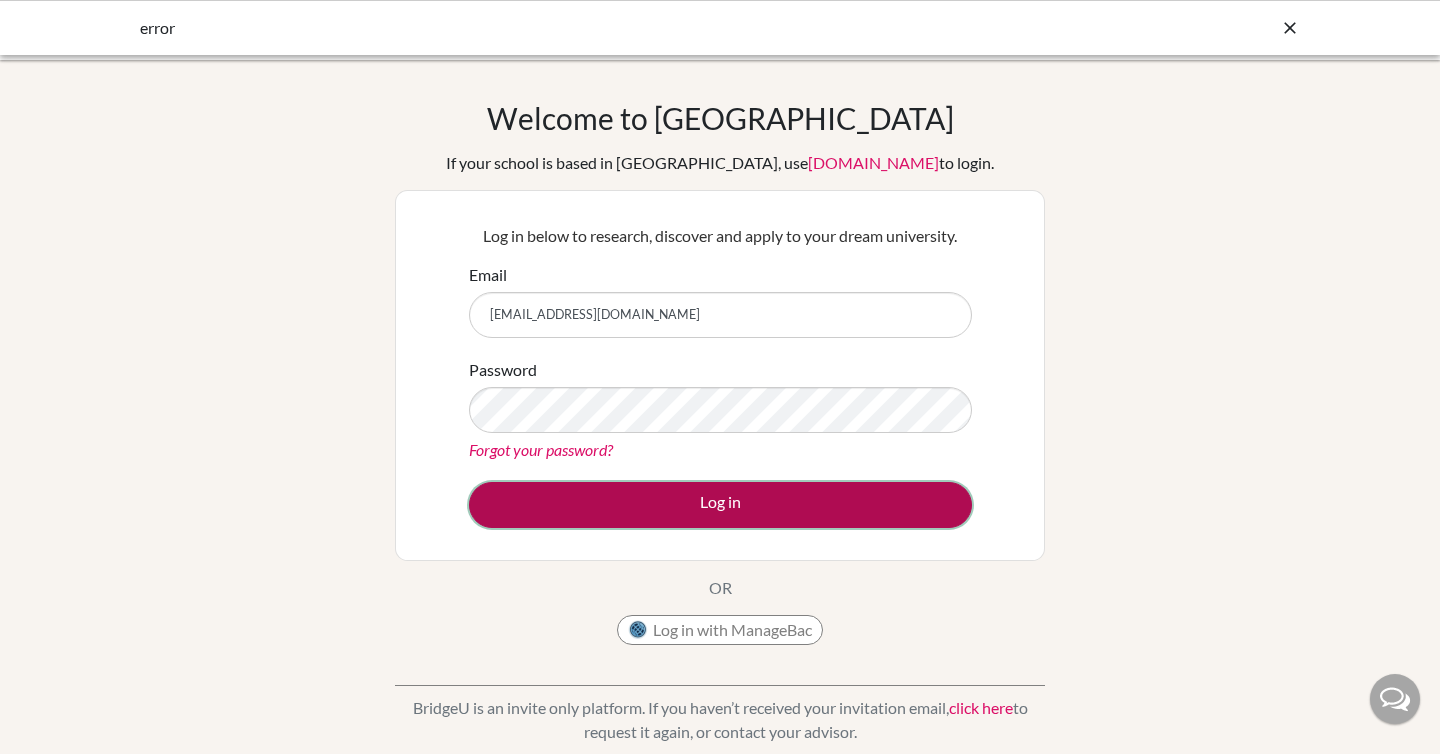 click on "Log in" at bounding box center [720, 505] 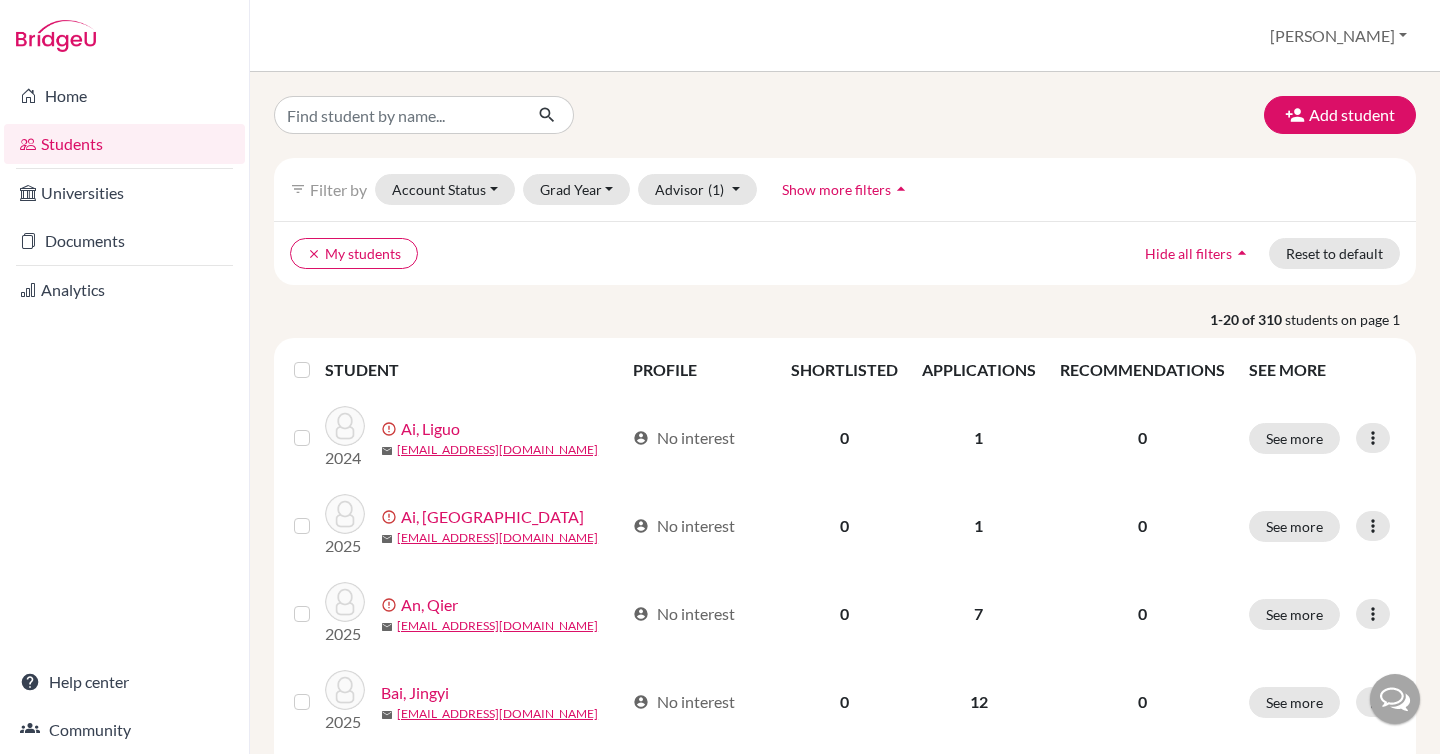 scroll, scrollTop: 0, scrollLeft: 0, axis: both 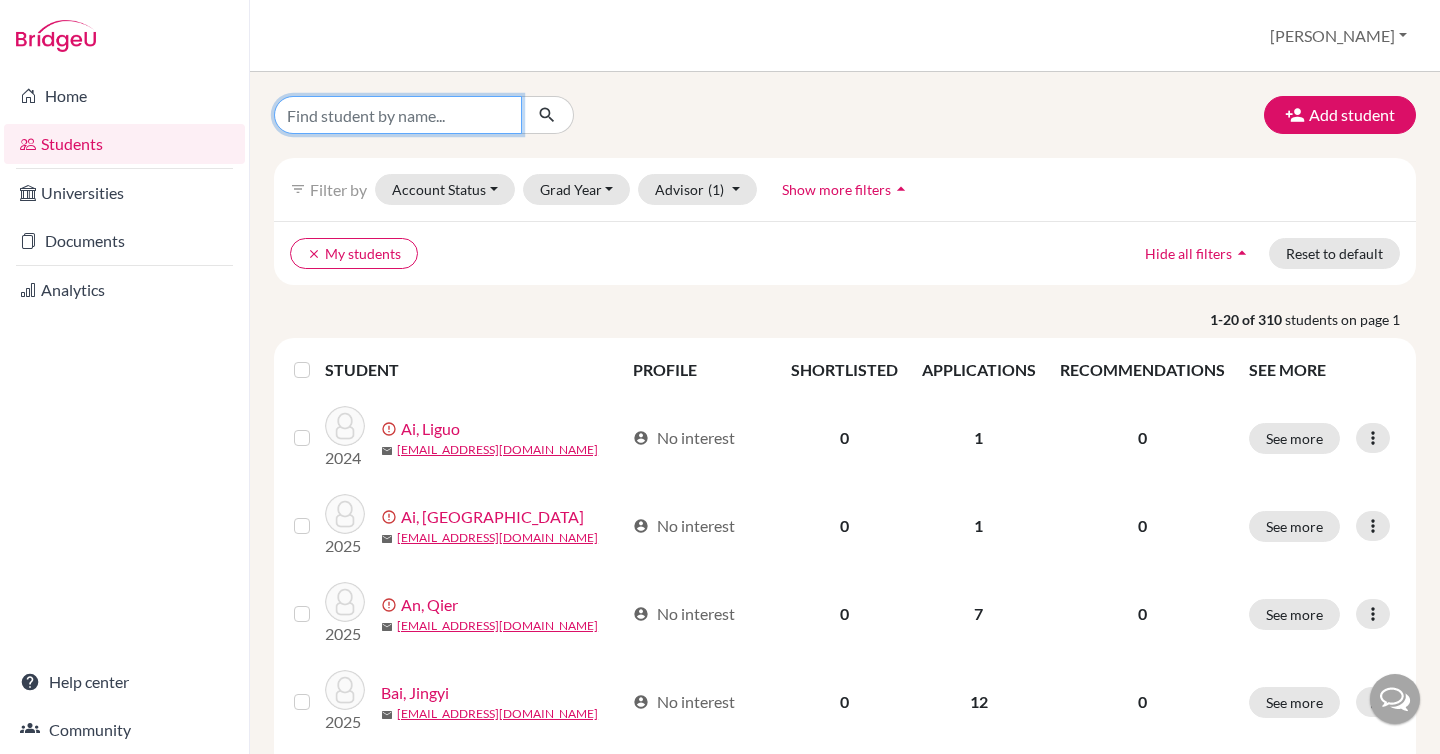 click at bounding box center (398, 115) 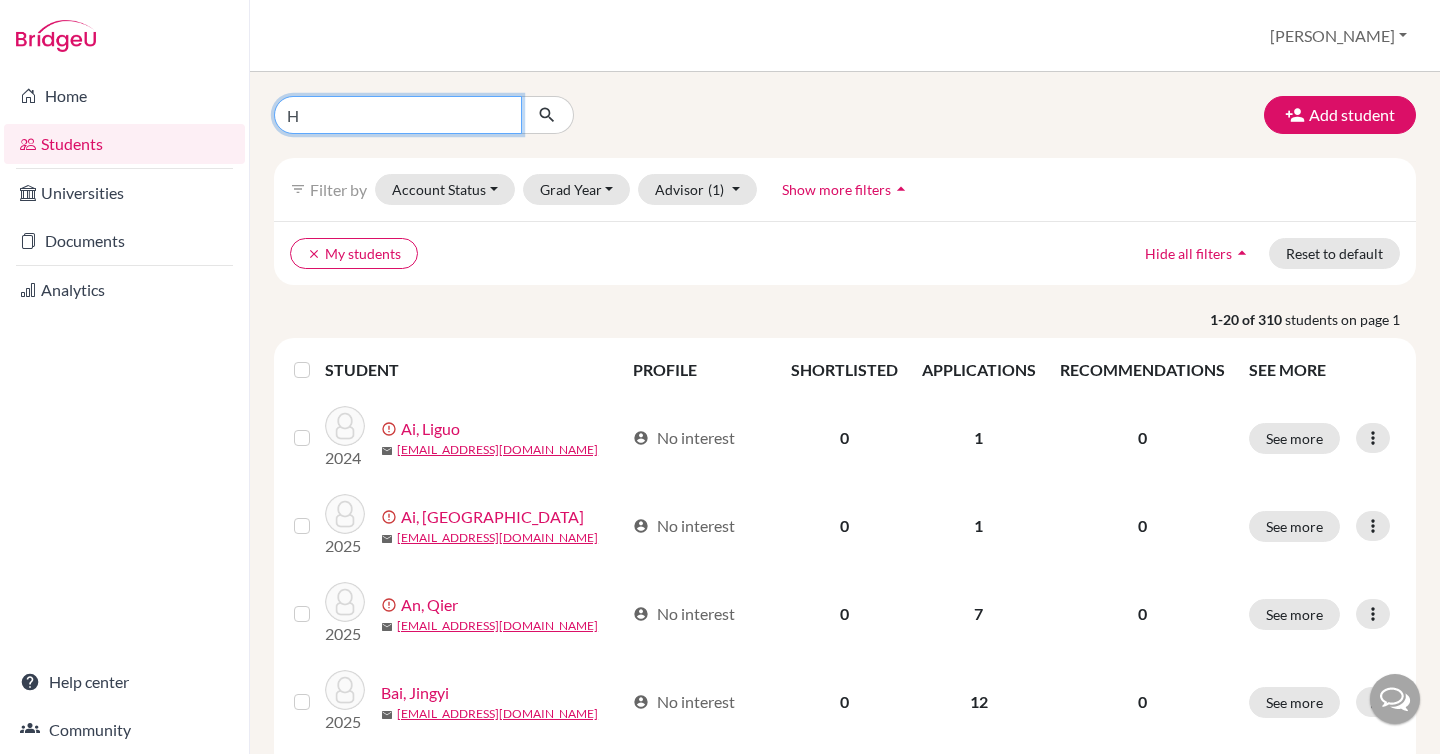type on "Ho" 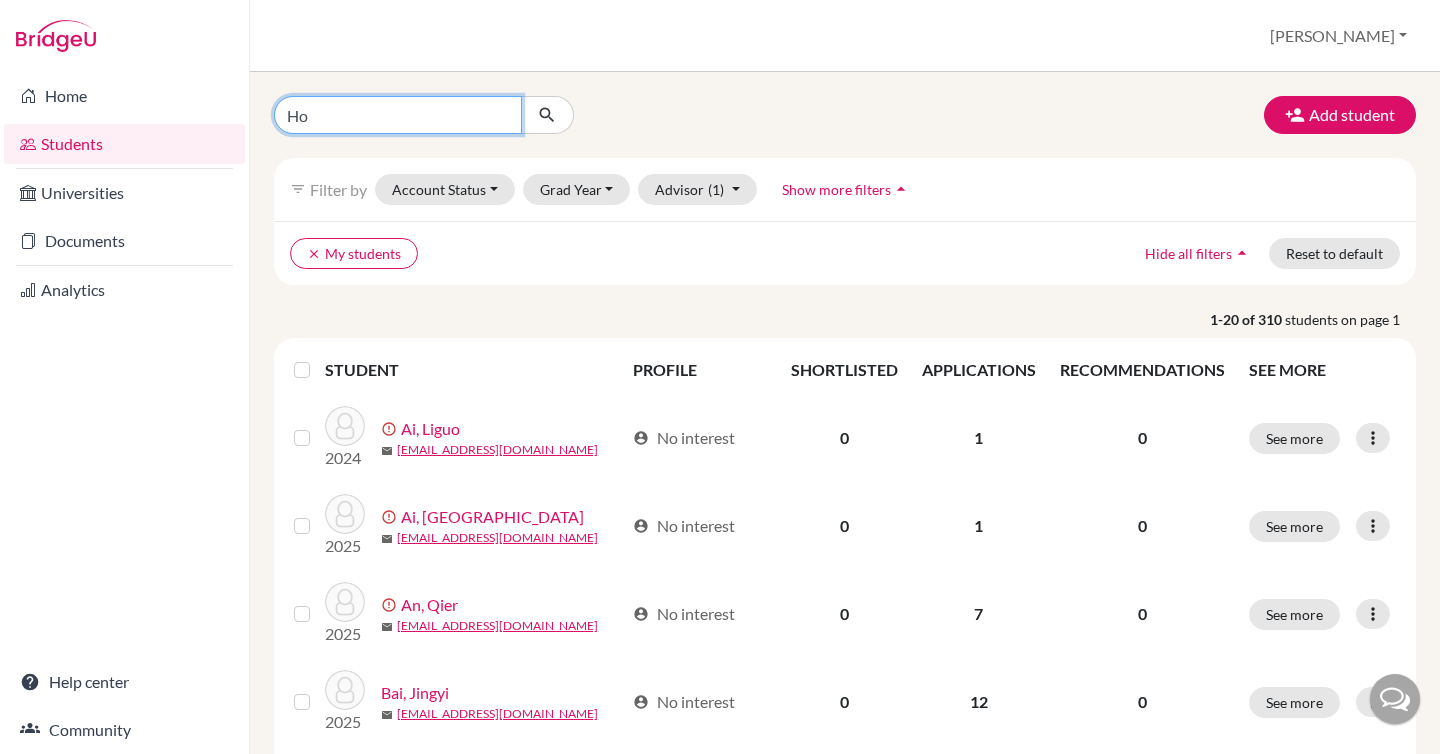 click at bounding box center [547, 115] 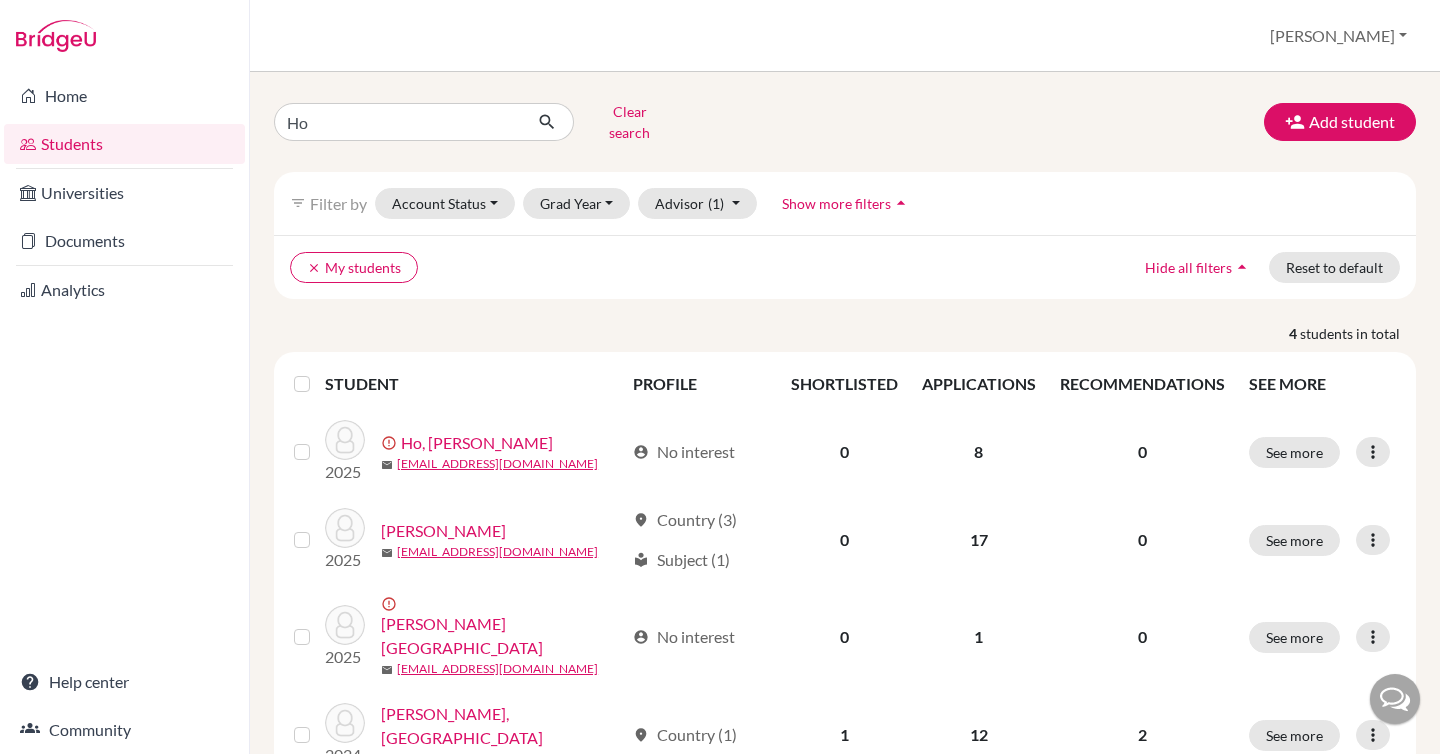 scroll, scrollTop: 6, scrollLeft: 0, axis: vertical 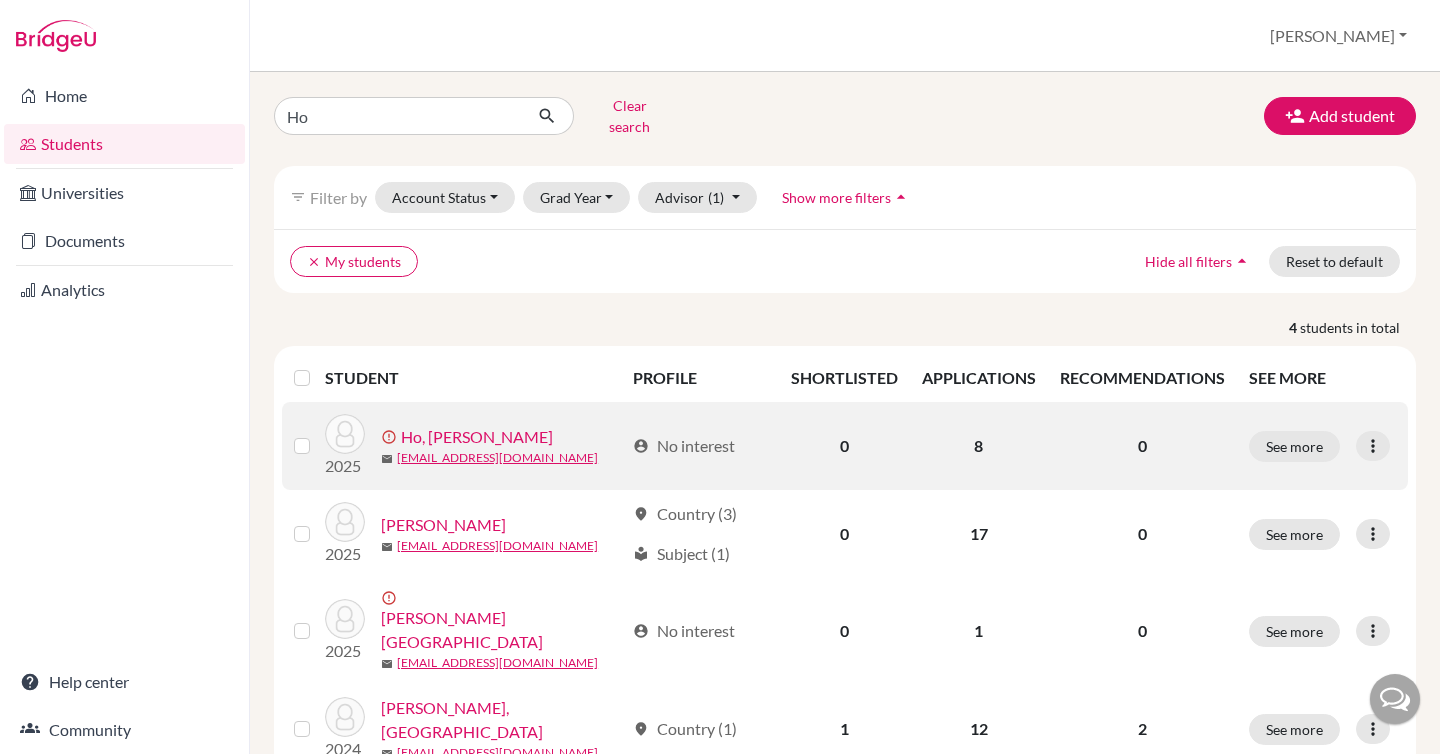 click on "Ho, [PERSON_NAME]" at bounding box center [477, 437] 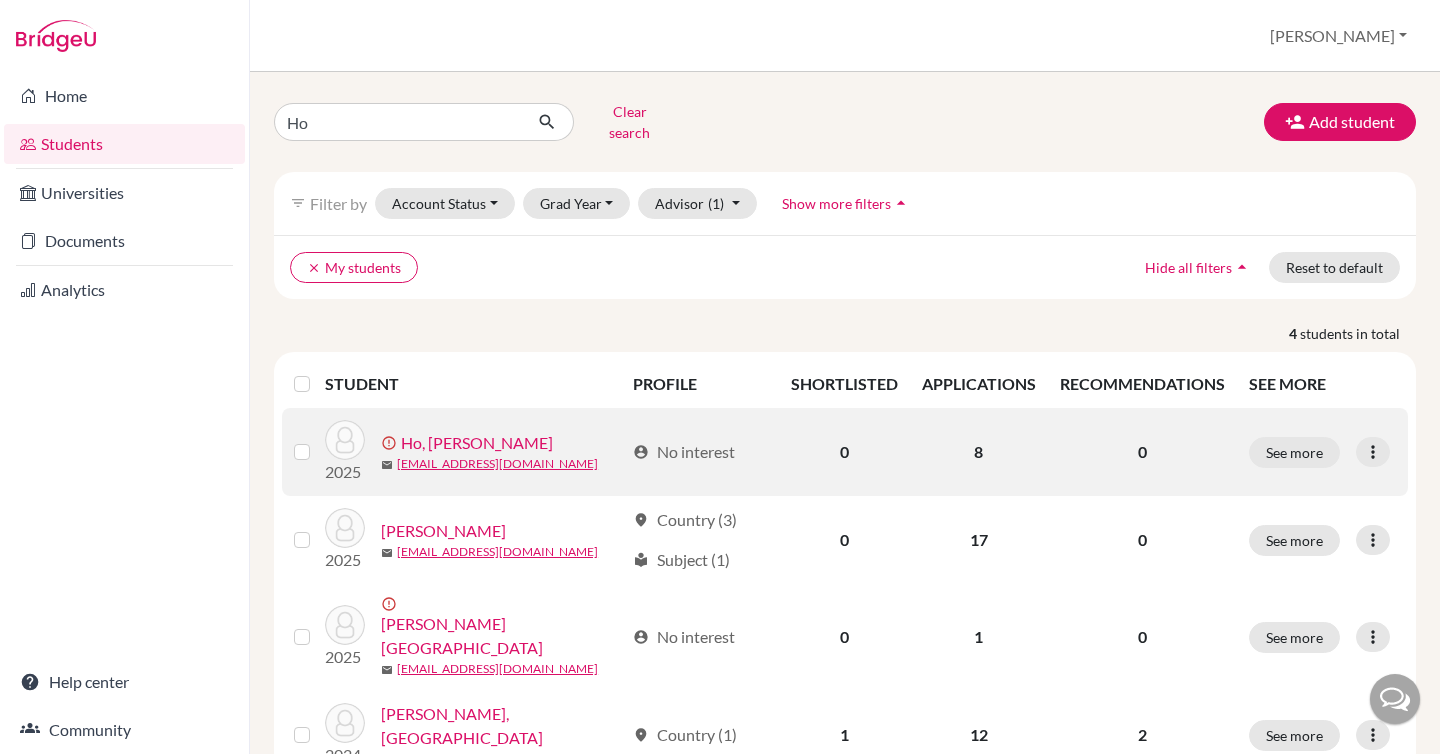 click on "Ho, [PERSON_NAME]" at bounding box center (477, 443) 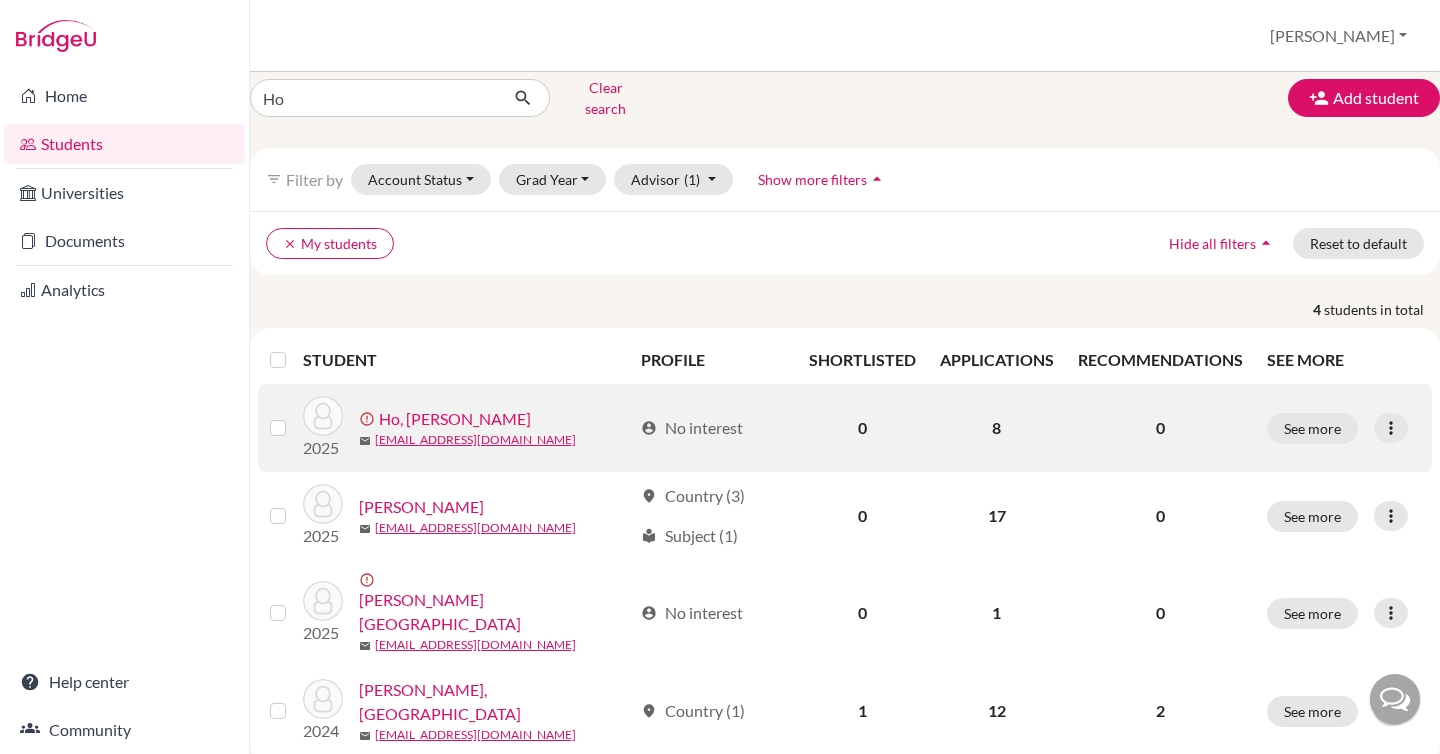 scroll, scrollTop: 0, scrollLeft: 0, axis: both 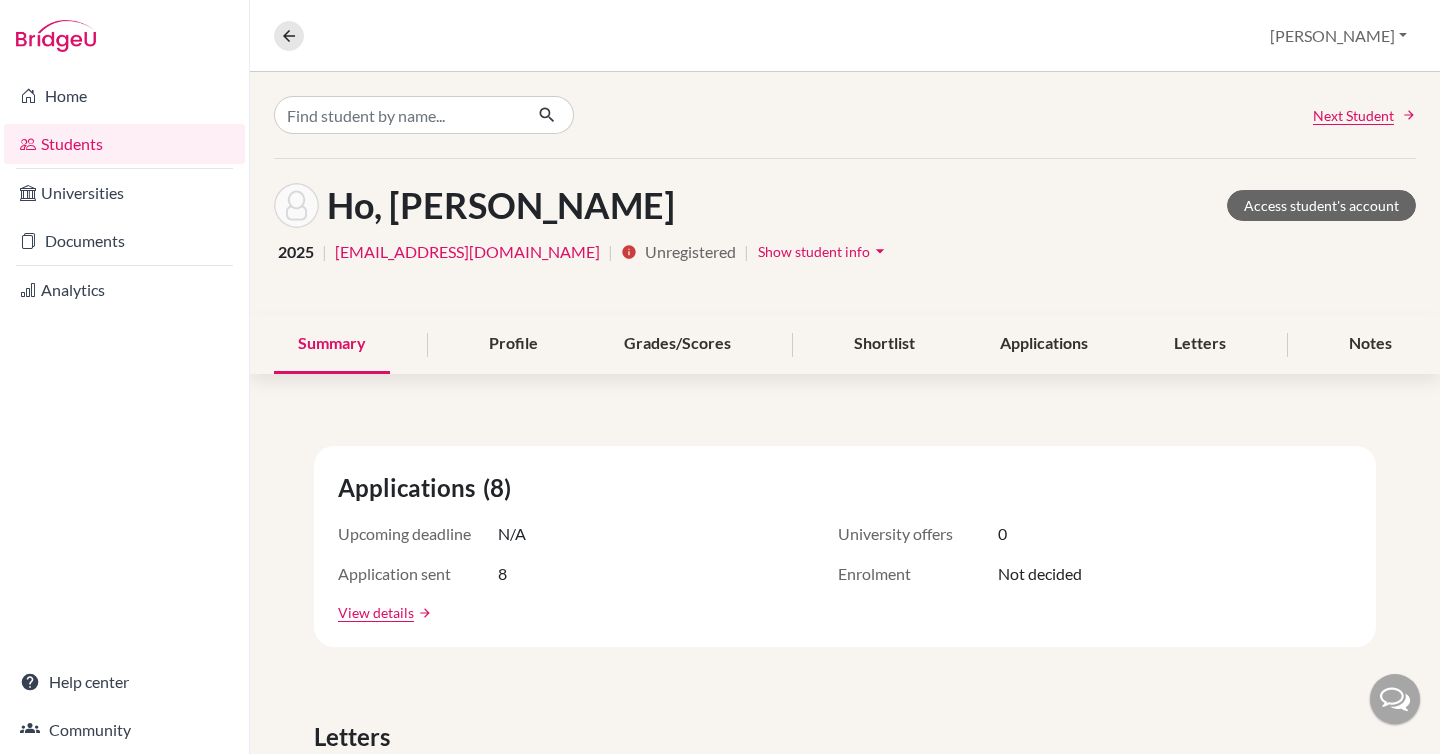 click on "Next Student [PERSON_NAME], [PERSON_NAME] Access student's account 2025 | [EMAIL_ADDRESS][DOMAIN_NAME] | info Unregistered | Show student info arrow_drop_down Summary Profile Grades/Scores Shortlist Applications Letters Notes Applications (8) Upcoming deadline N/A University offers 0 Application sent 8 Enrolment Not decided View details arrow_forward Letters mark_email_read Recommendation requests completion  (0) Not requested yet View details arrow_forward task Reference reports completion  (0) Not assigned yet Shortlist (0) Not started yet local_library No subject indicated as student only shortlisted universities No university/course added to the shortlist View details arrow_forward Profile Builder info Basic Info school Education local_library Subjects account_circle Personal Preference View details arrow_forward Strategy Advisor 1 Experience 2 Strategy Factors 3 Improve Tasks/Assessments done_all Assigned tasks  (0) 0 to review Not assigned yet assignment Assigned assessments  (0) Not assigned yet View details arrow_forward" at bounding box center (845, 915) 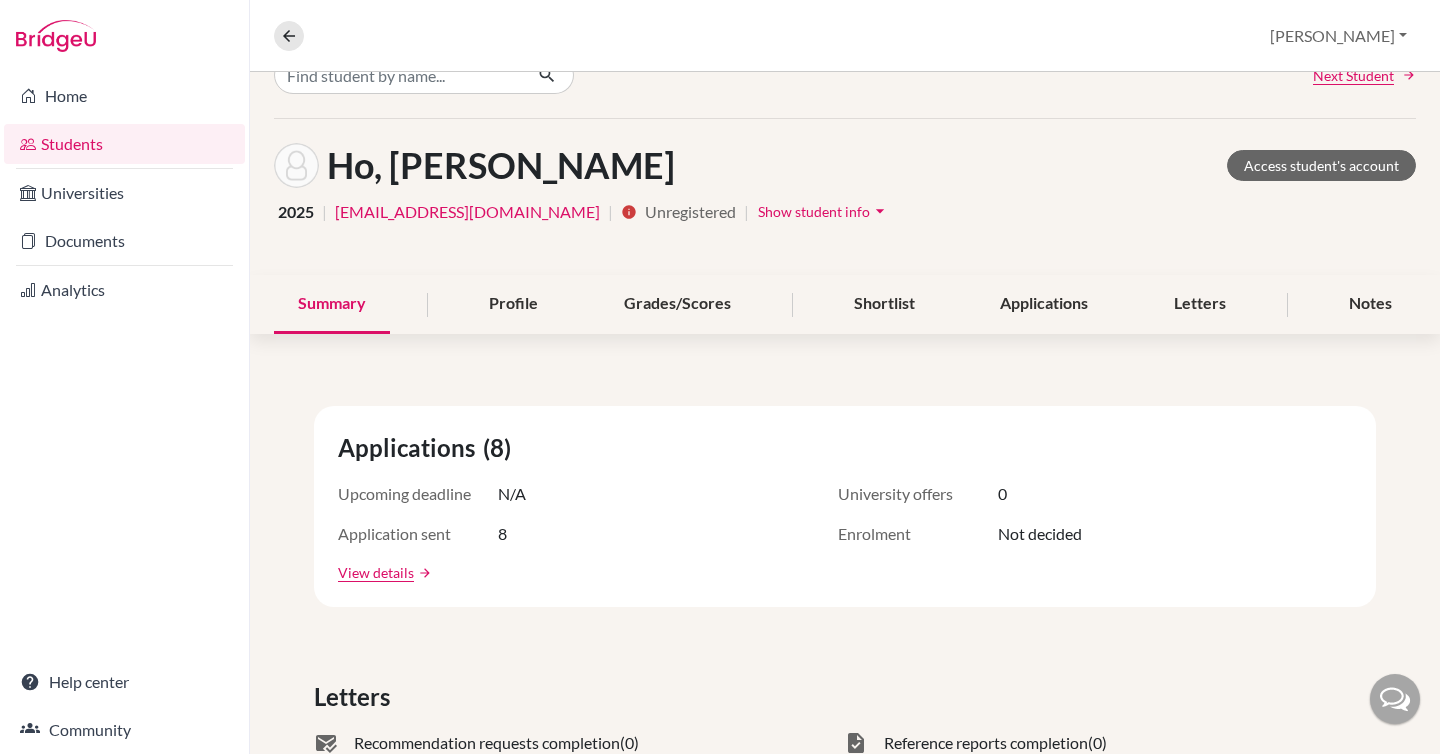 scroll, scrollTop: 0, scrollLeft: 0, axis: both 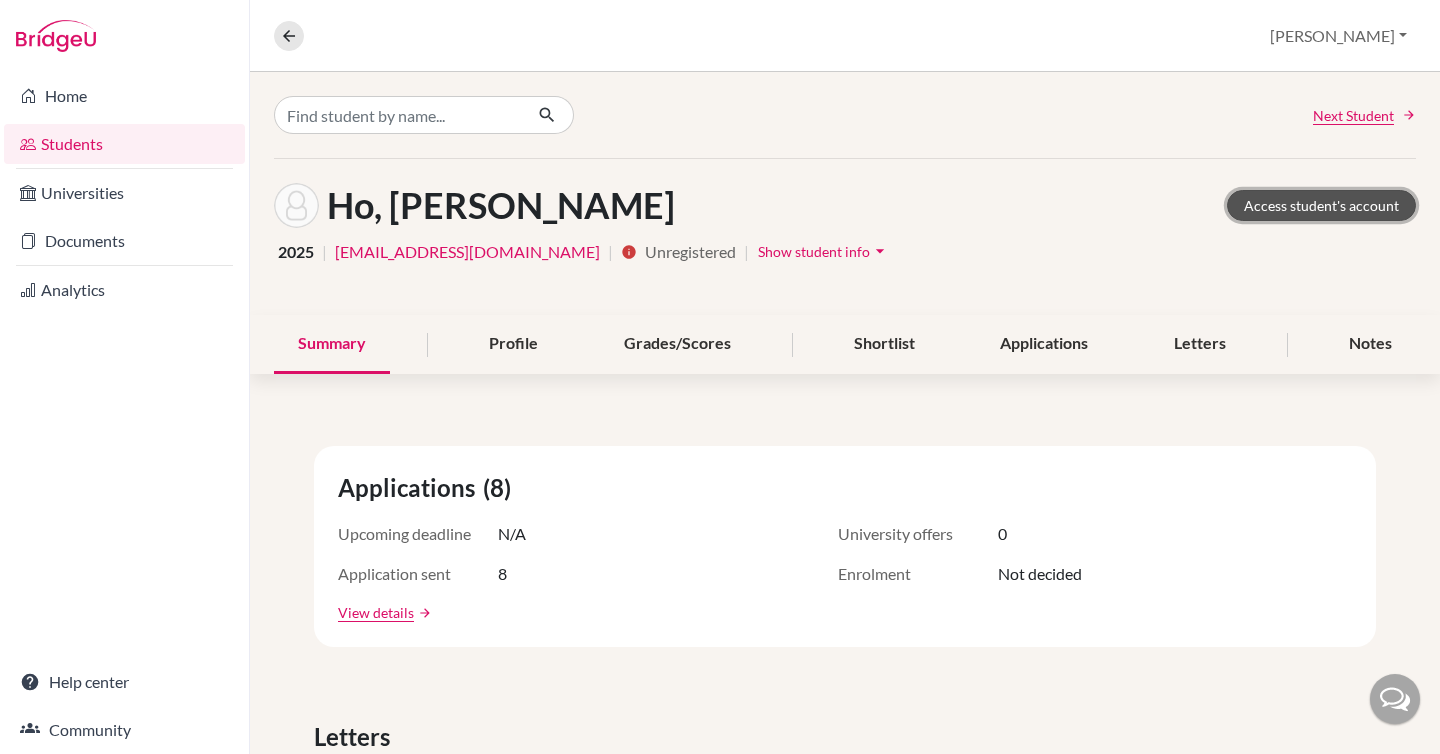 click on "Access student's account" at bounding box center (1321, 205) 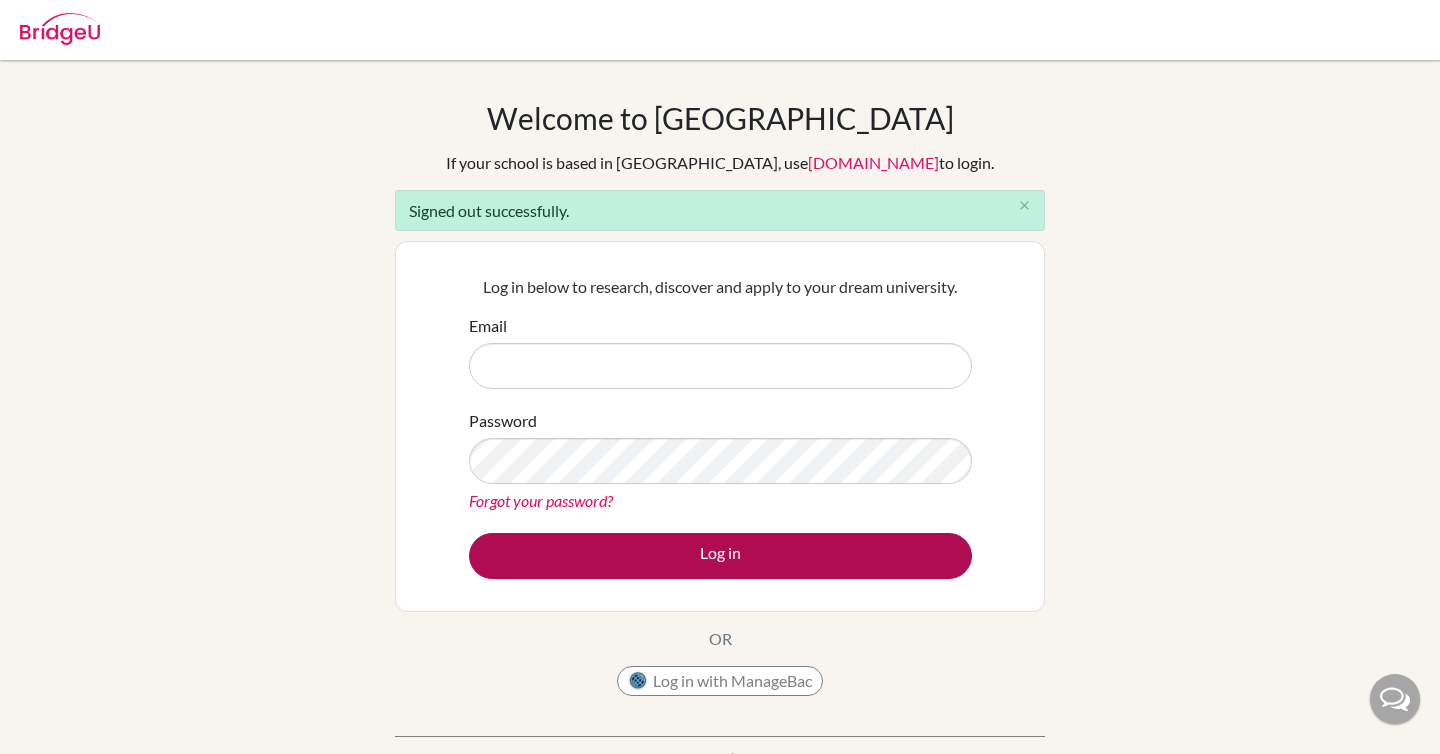 scroll, scrollTop: 0, scrollLeft: 0, axis: both 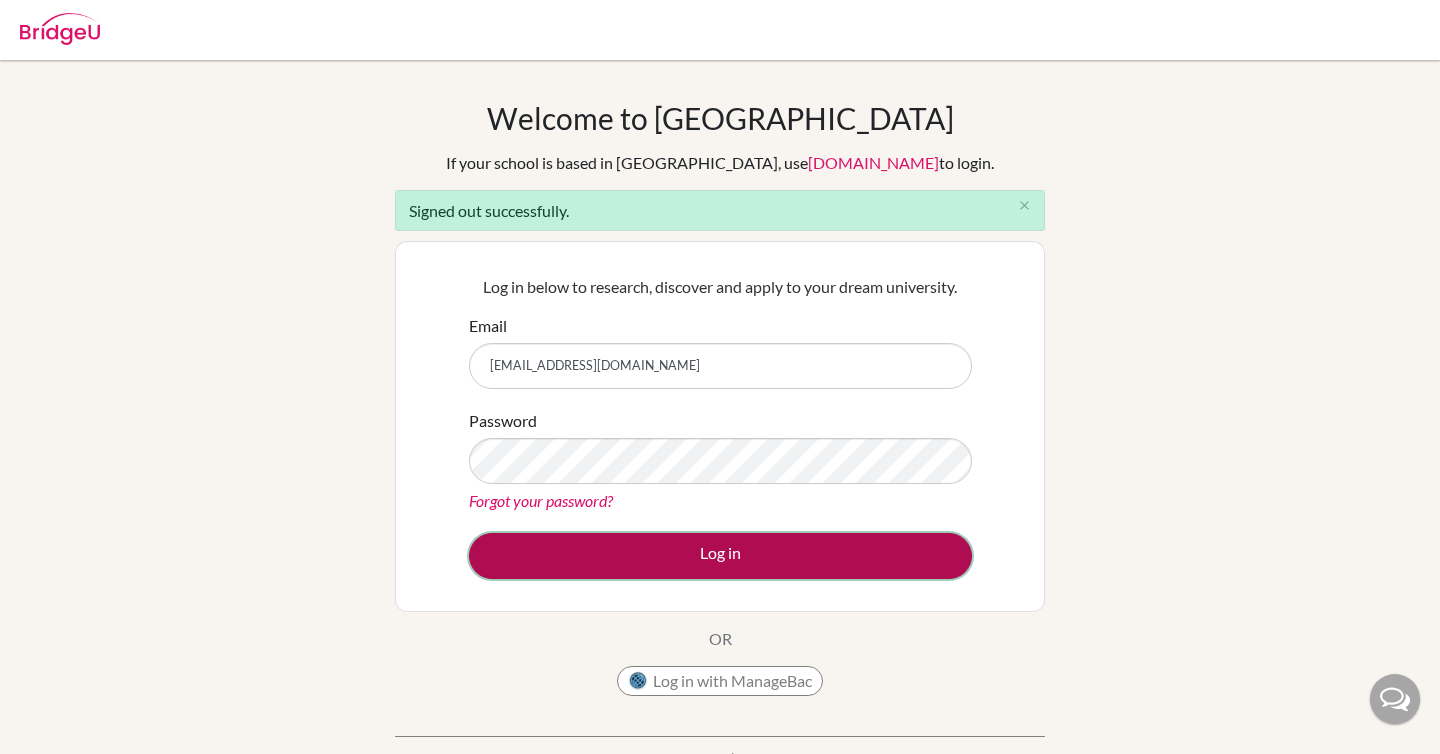 click on "Log in" at bounding box center (720, 556) 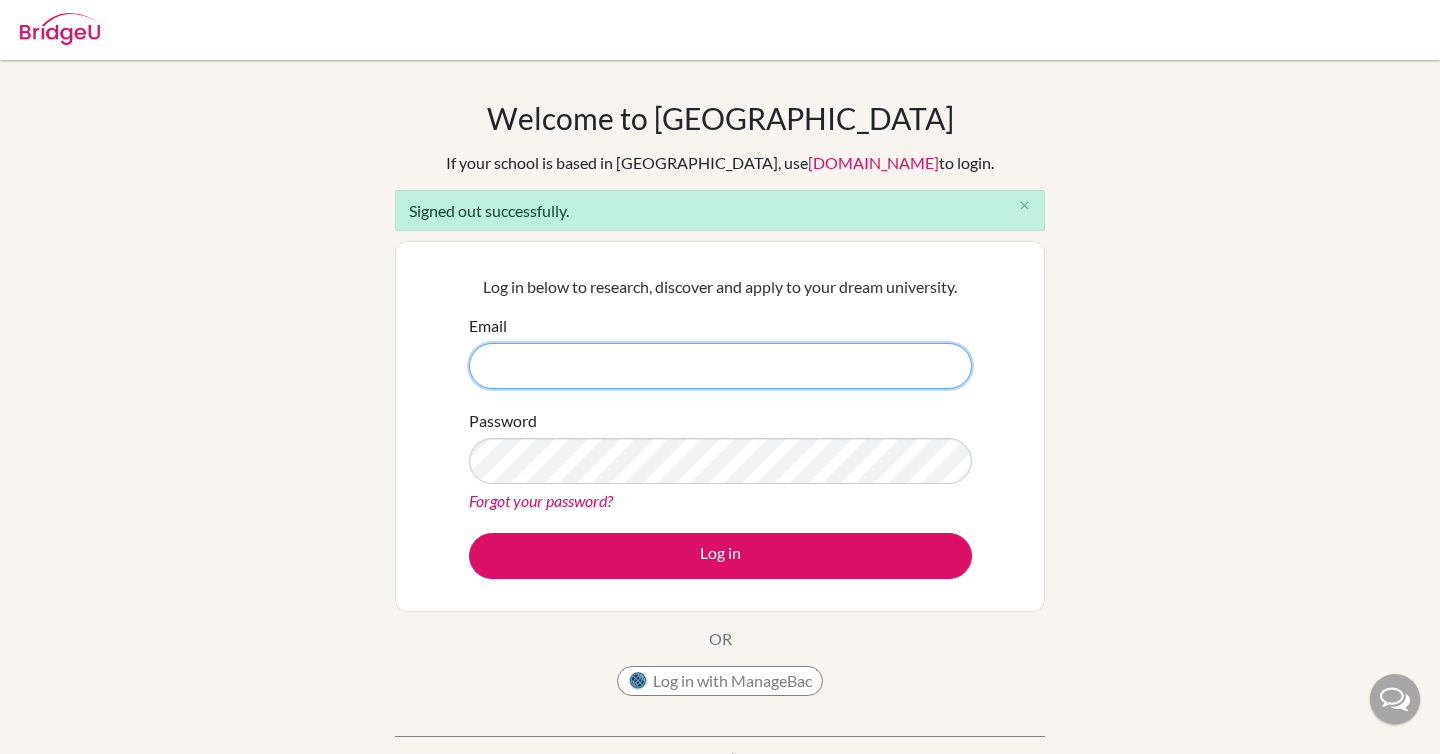 scroll, scrollTop: 0, scrollLeft: 0, axis: both 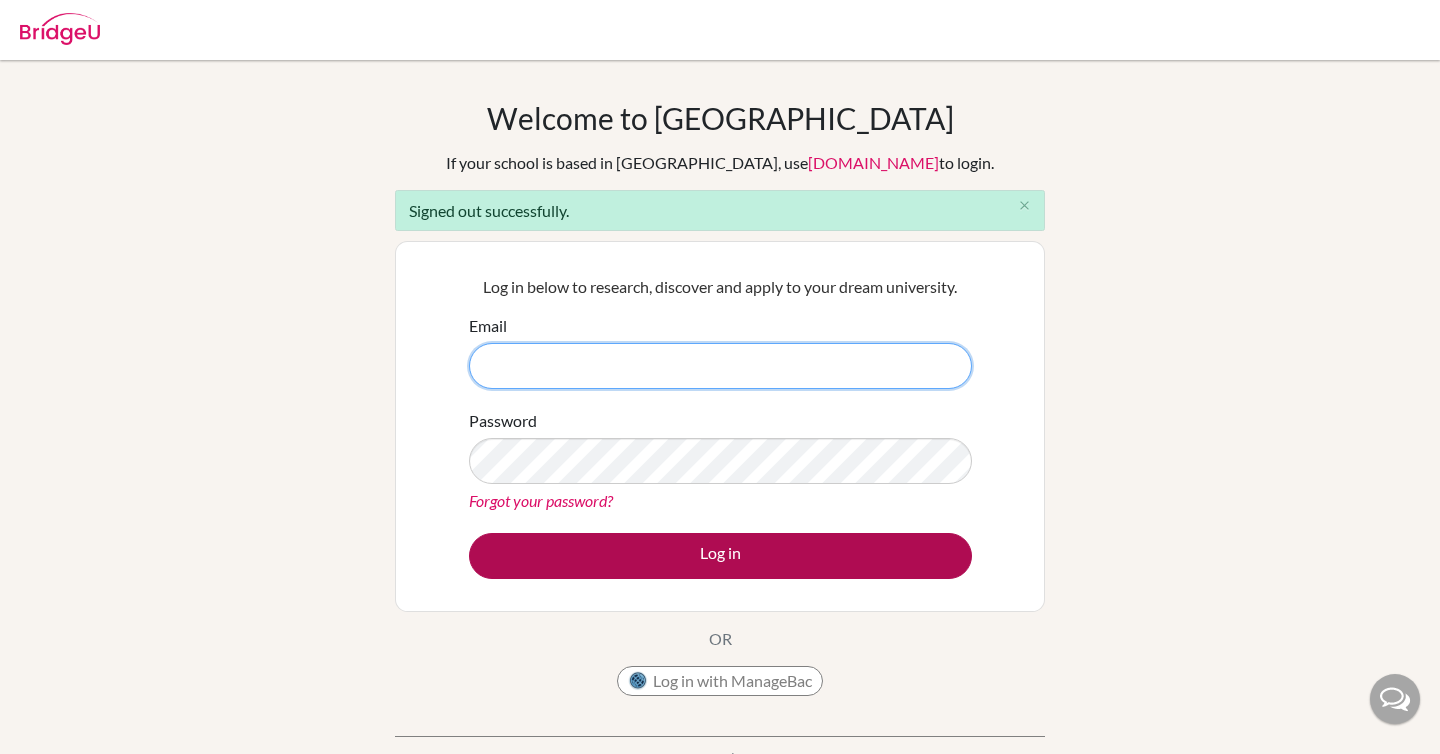 type on "[EMAIL_ADDRESS][DOMAIN_NAME]" 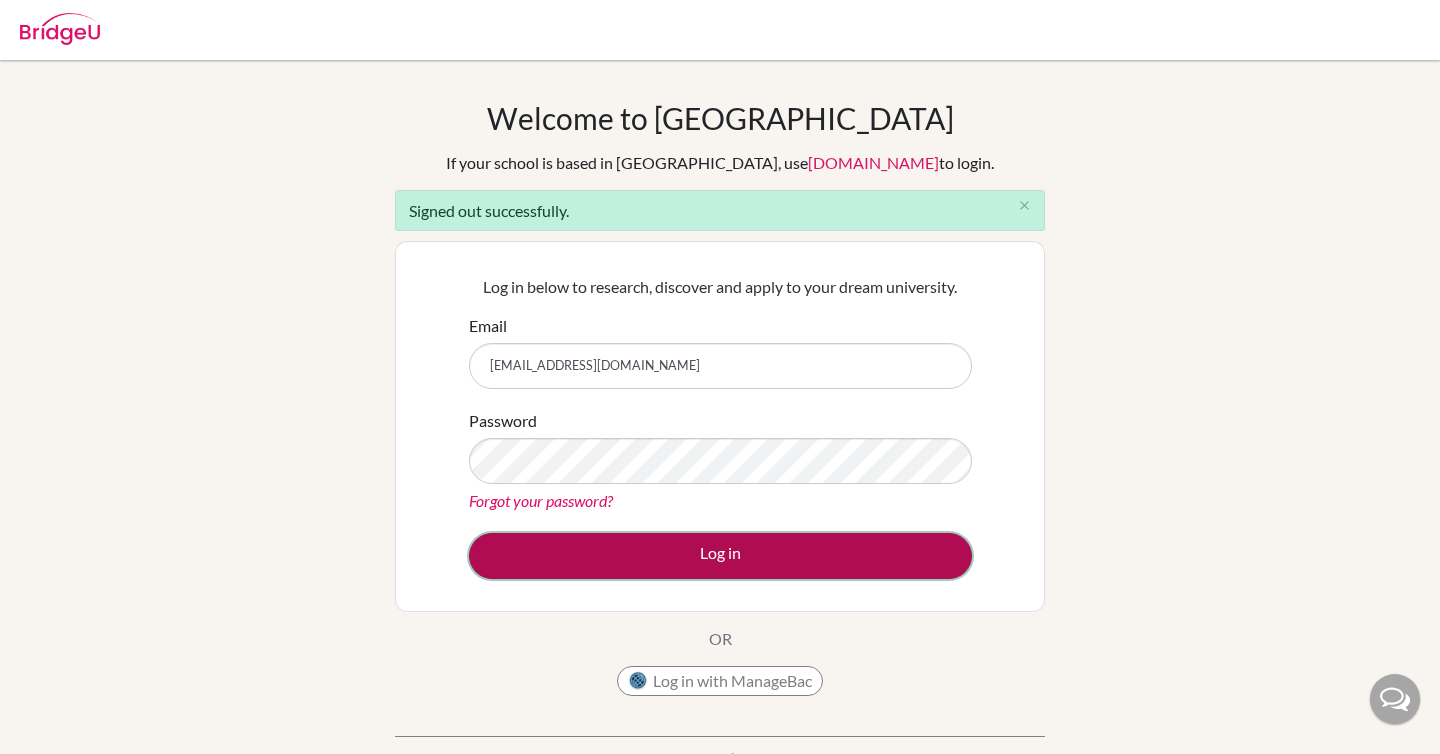 click on "Log in" at bounding box center (720, 556) 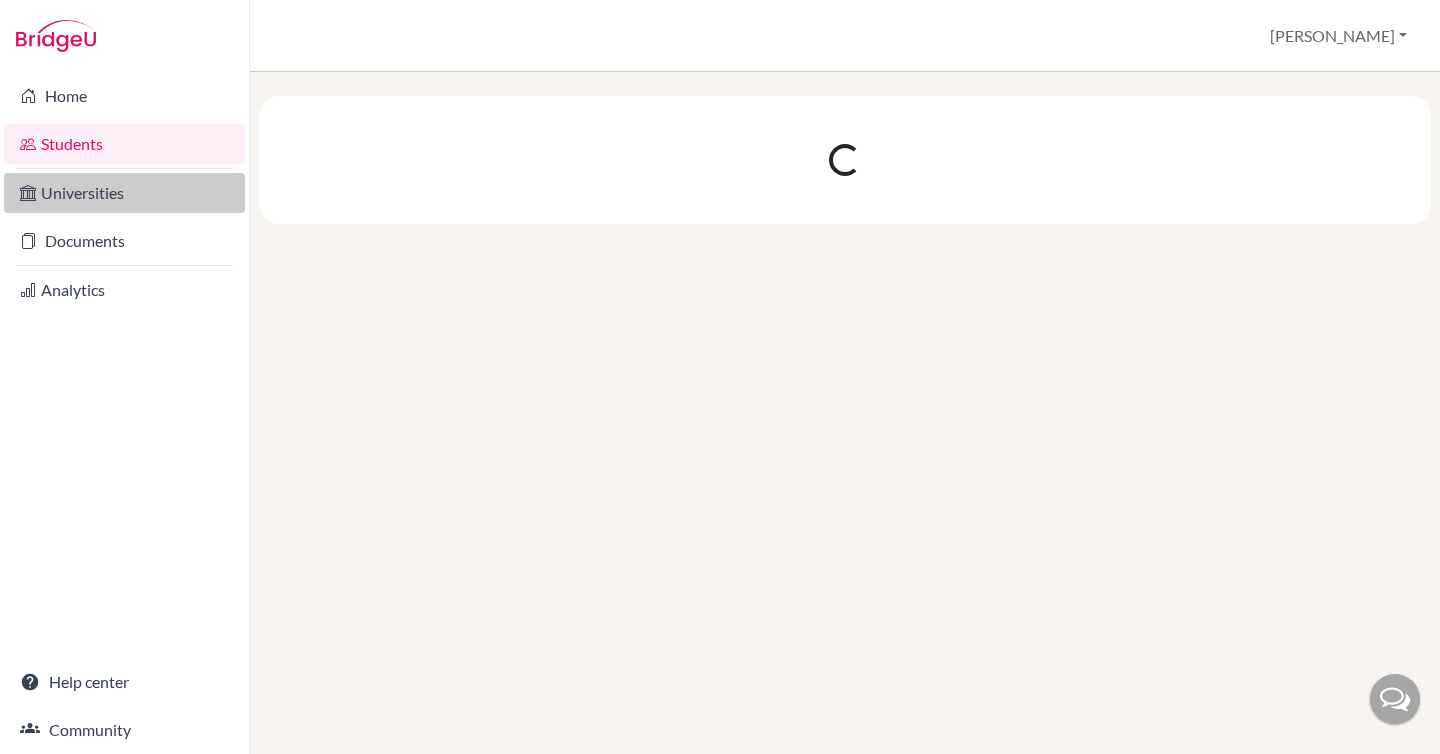 scroll, scrollTop: 0, scrollLeft: 0, axis: both 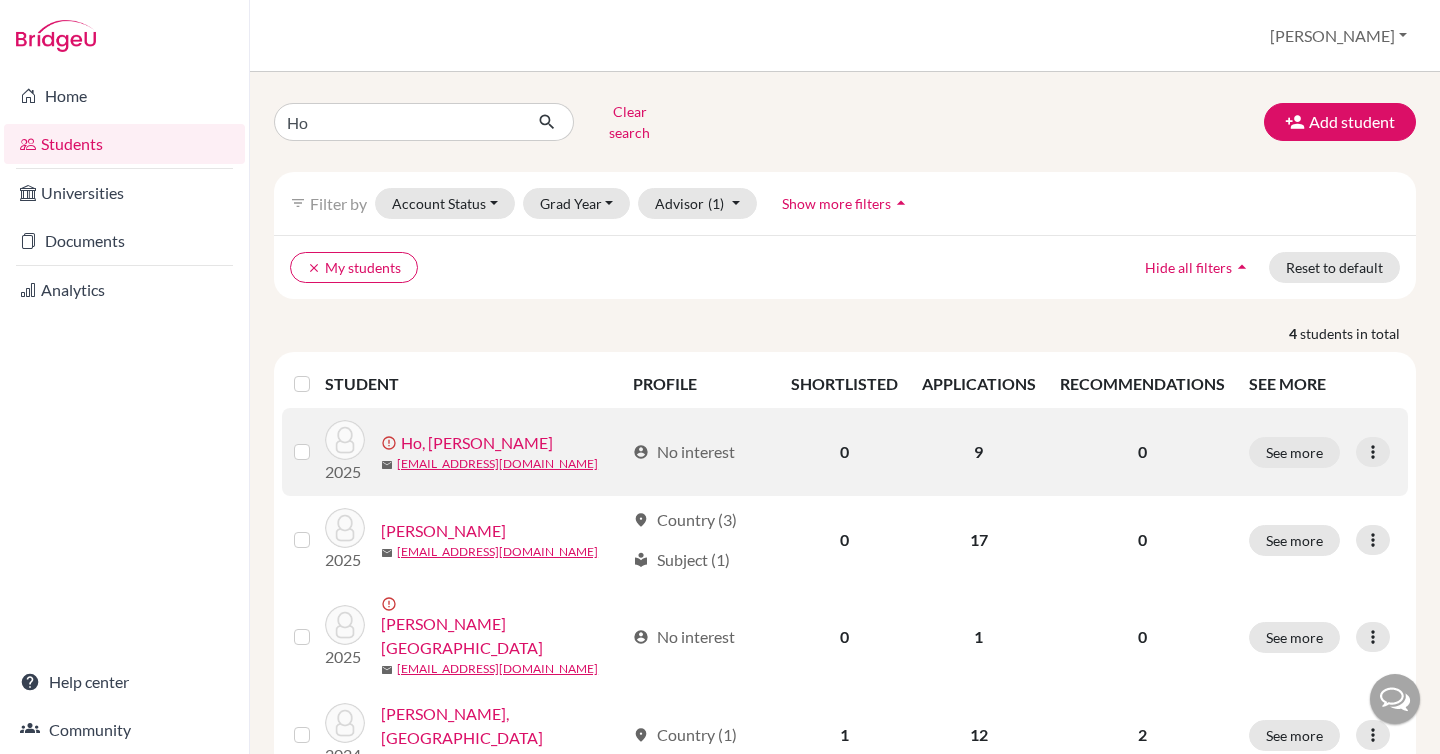 click on "Ho, [PERSON_NAME]" at bounding box center (477, 443) 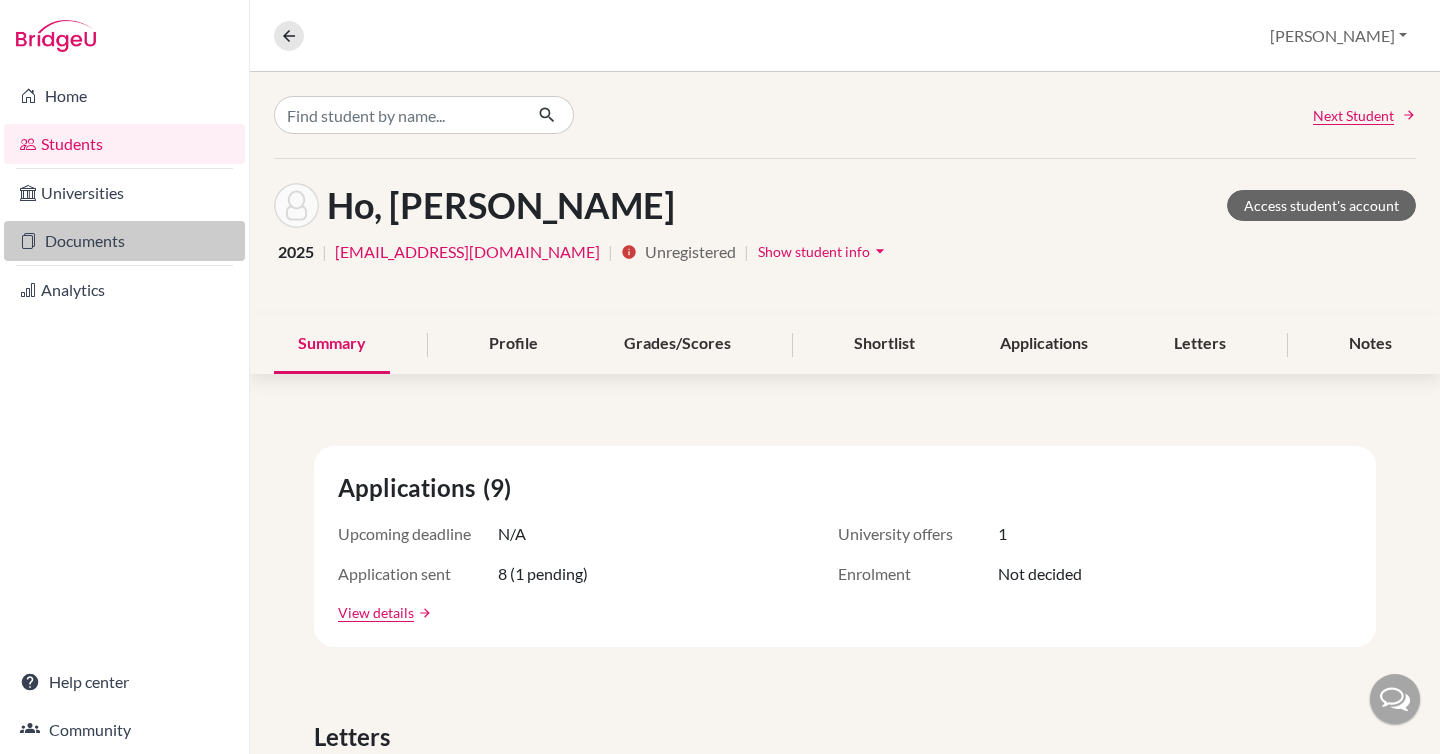 click on "Documents" at bounding box center [124, 241] 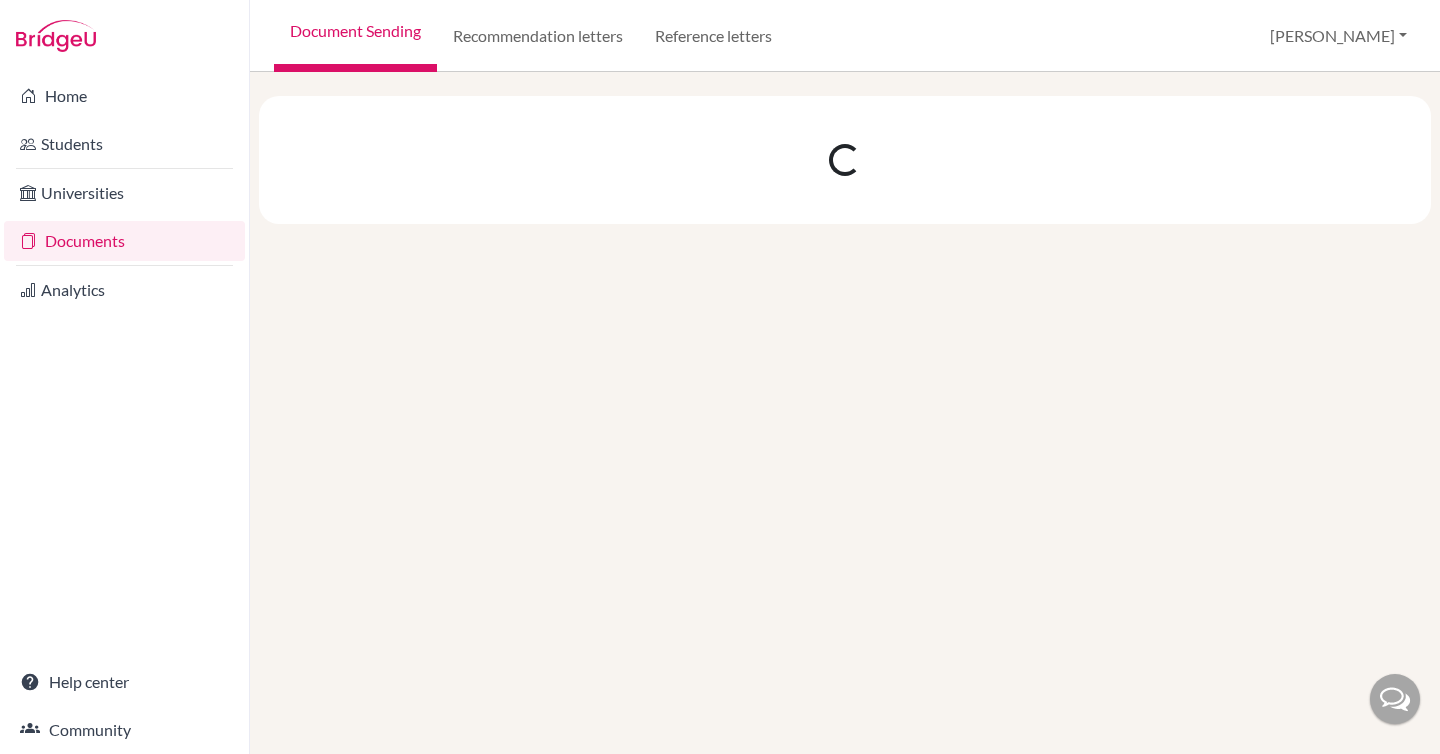 scroll, scrollTop: 0, scrollLeft: 0, axis: both 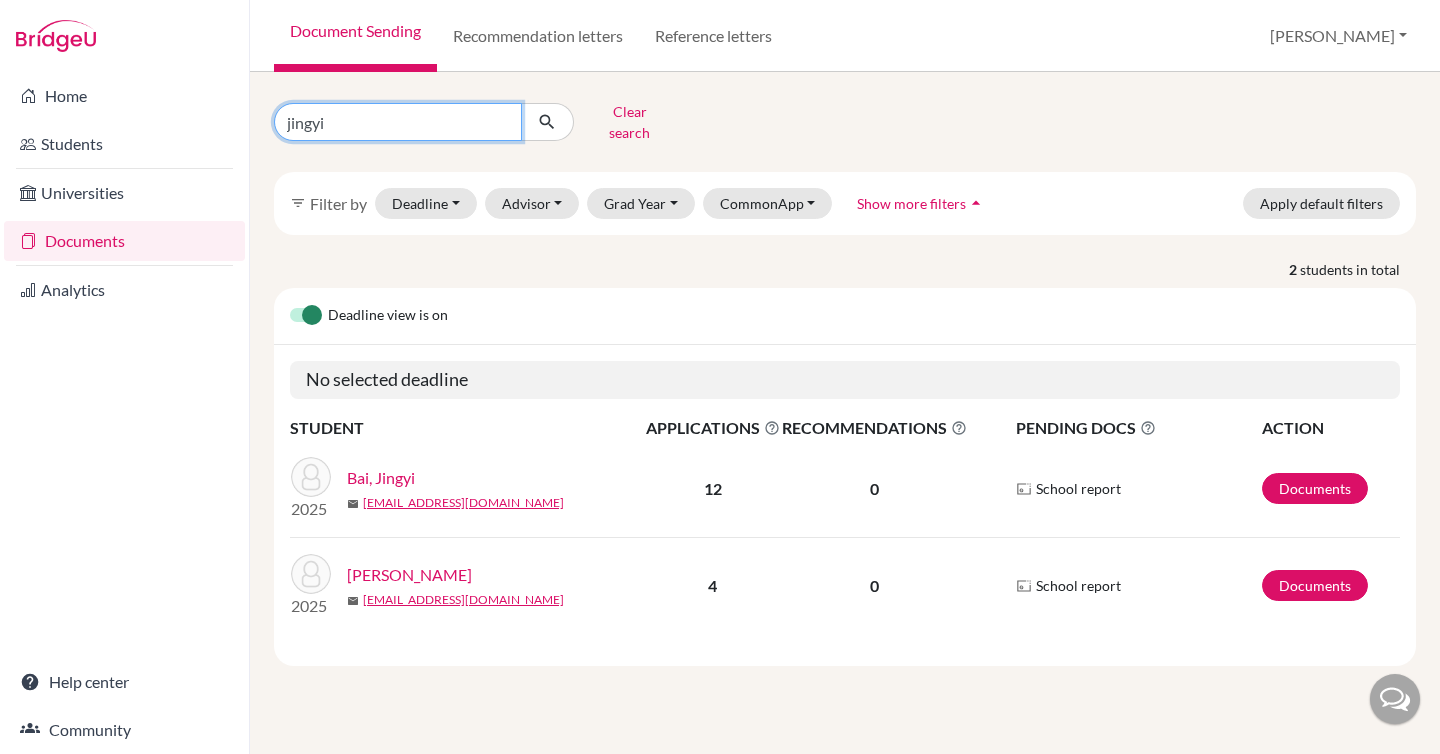 click on "jingyi" at bounding box center (398, 122) 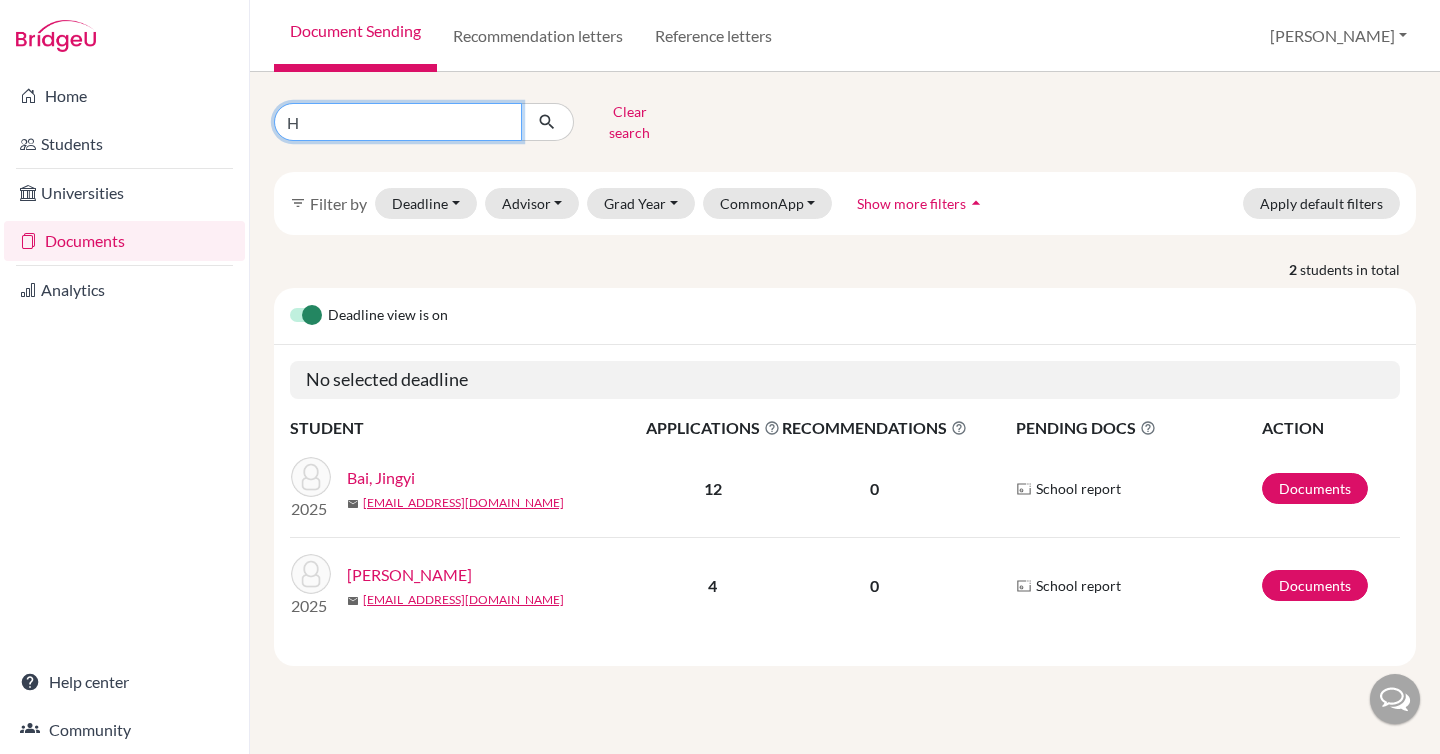 type on "Ho" 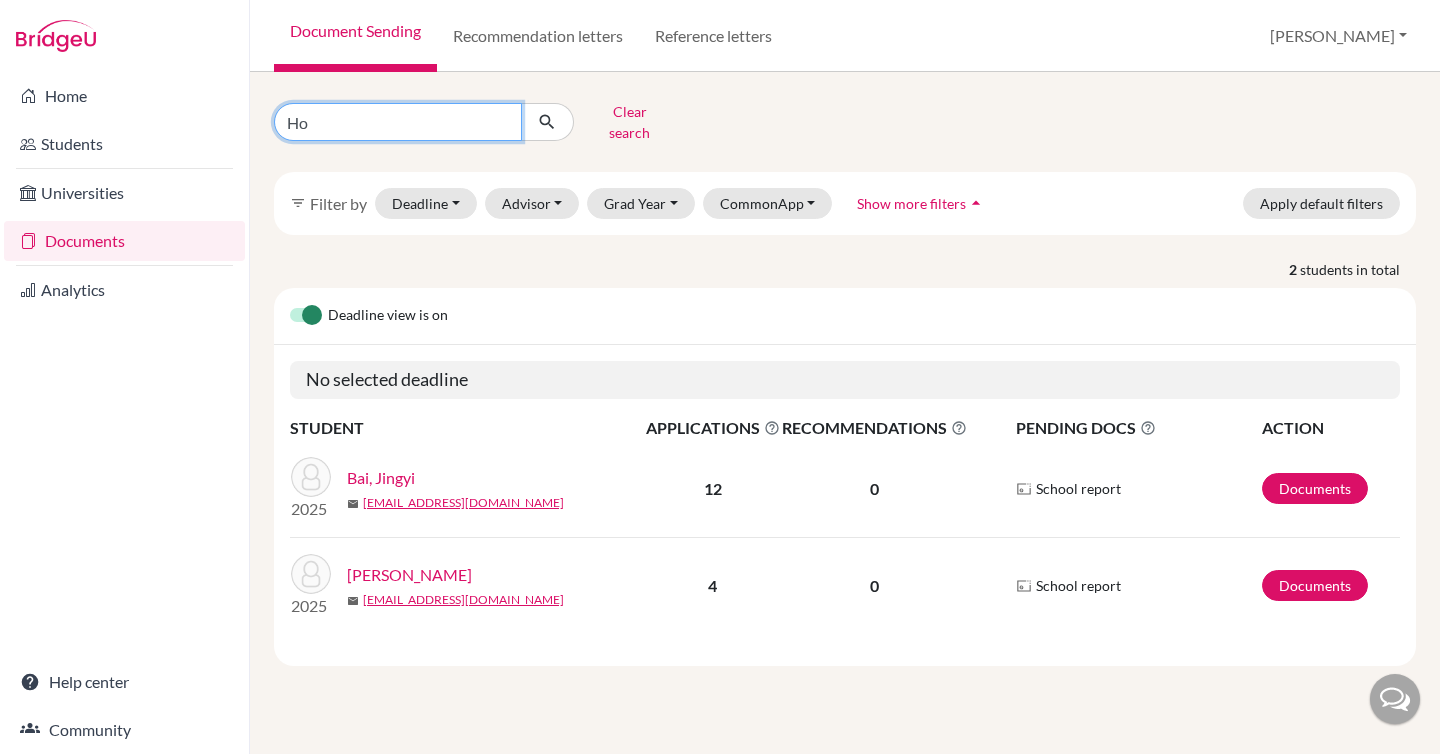 click at bounding box center (547, 122) 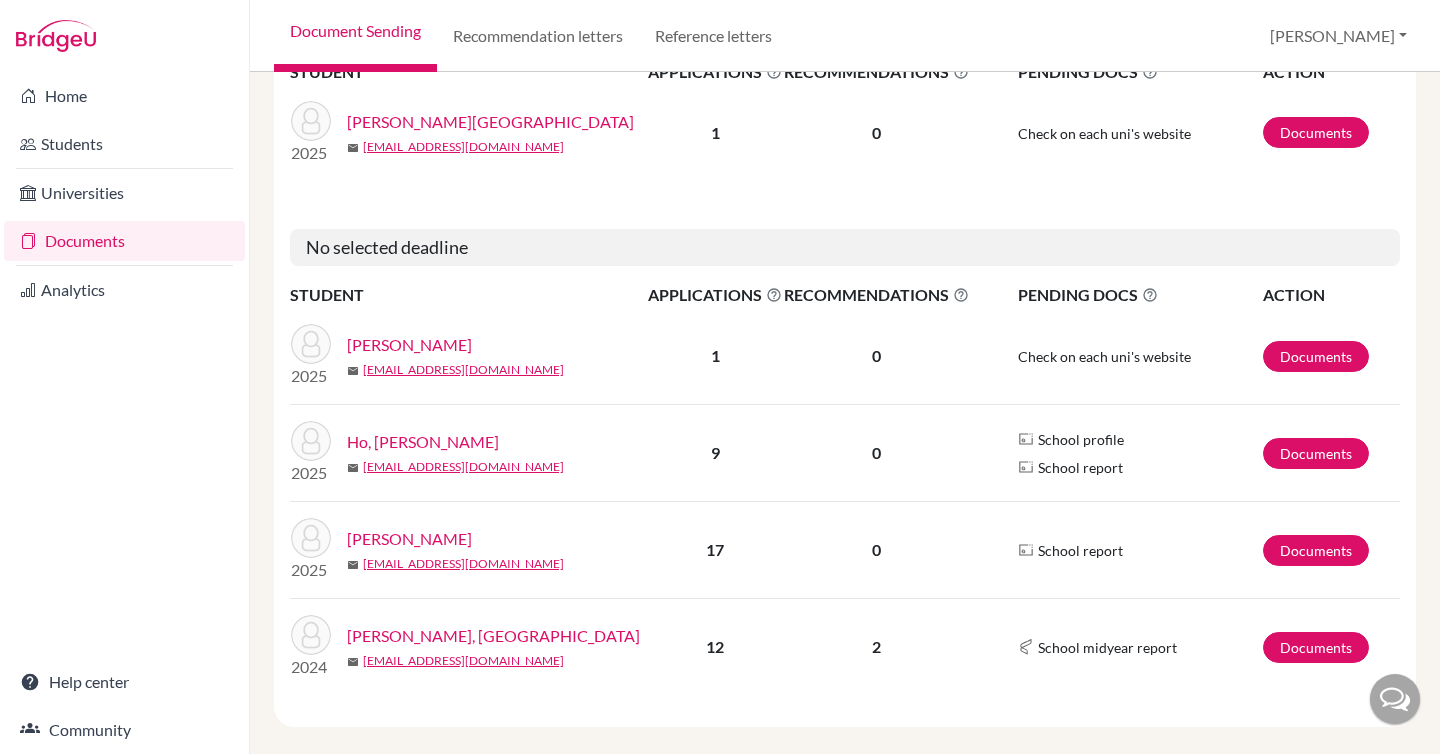 scroll, scrollTop: 363, scrollLeft: 0, axis: vertical 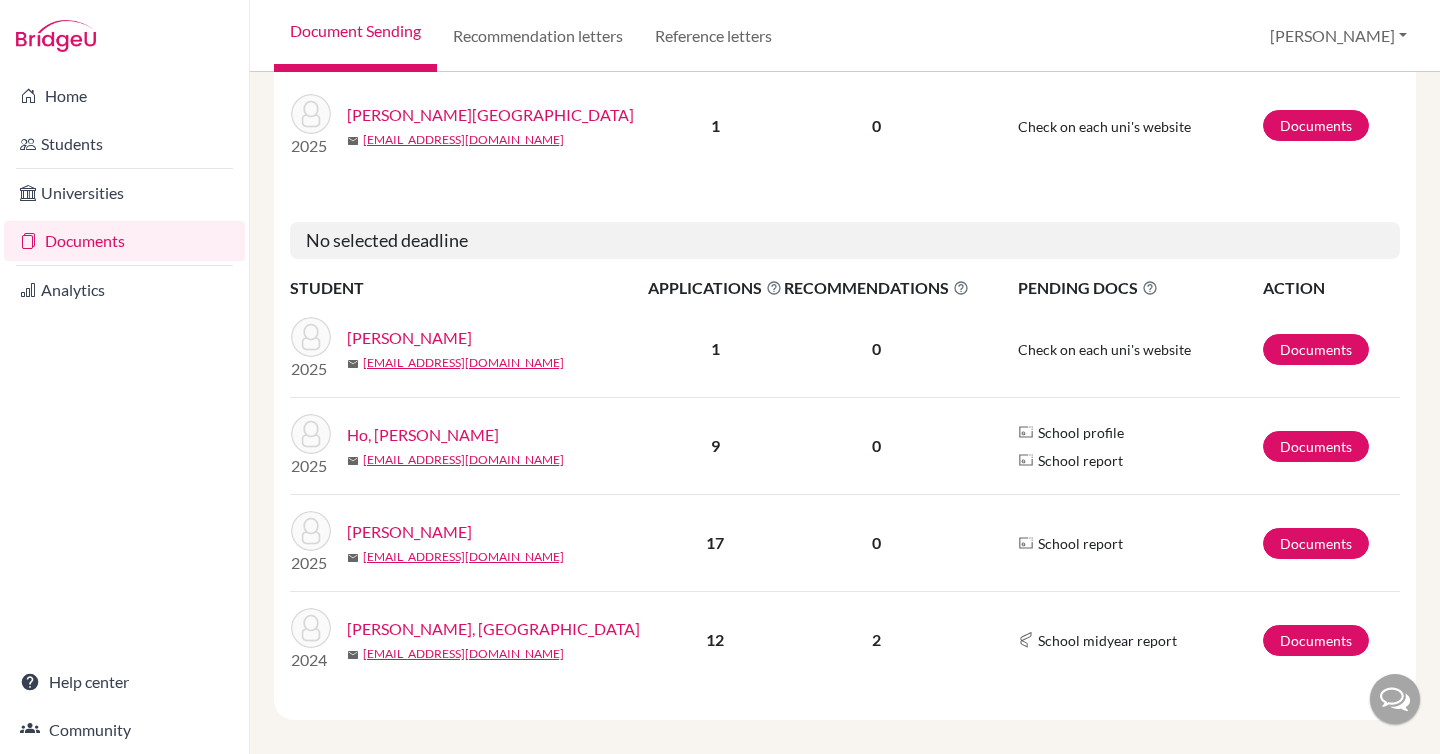 click on "Ho, [PERSON_NAME]" at bounding box center [423, 435] 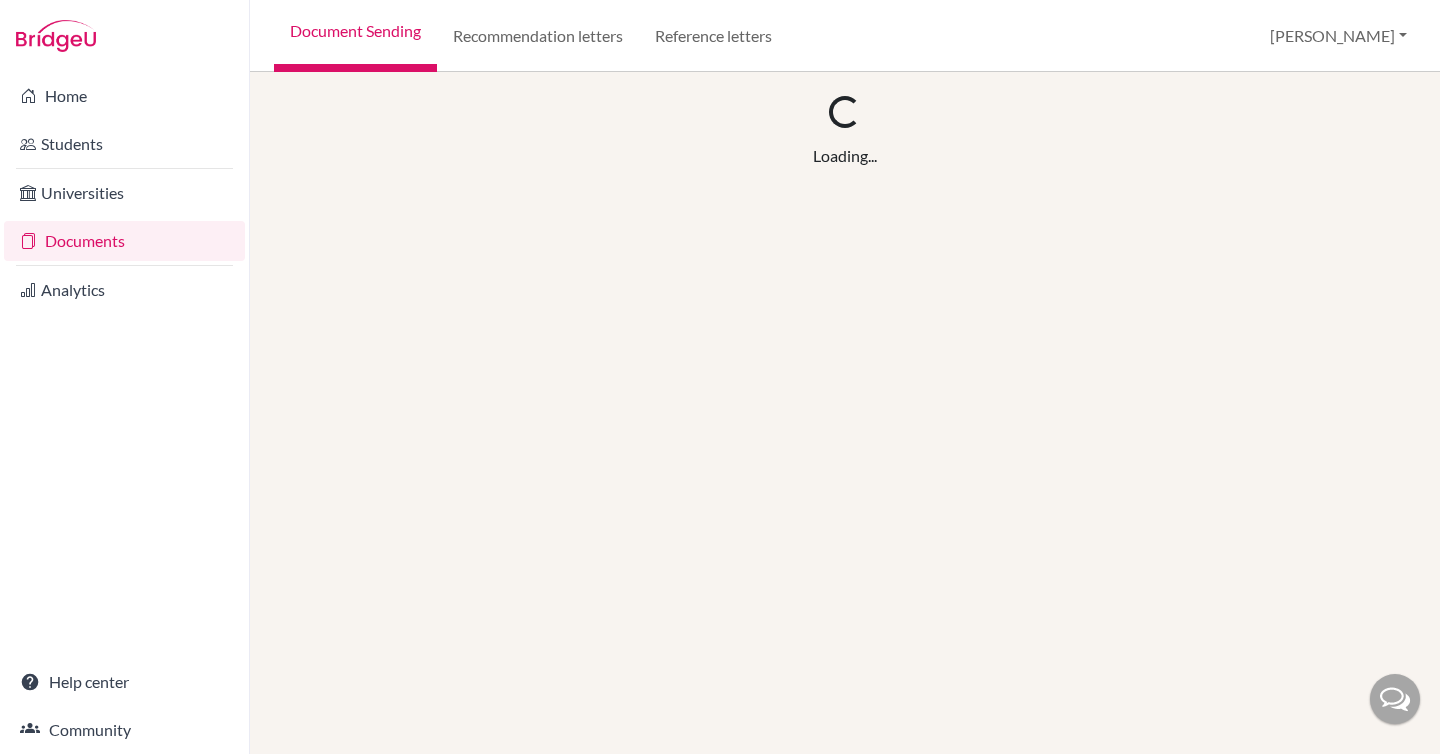 scroll, scrollTop: 0, scrollLeft: 0, axis: both 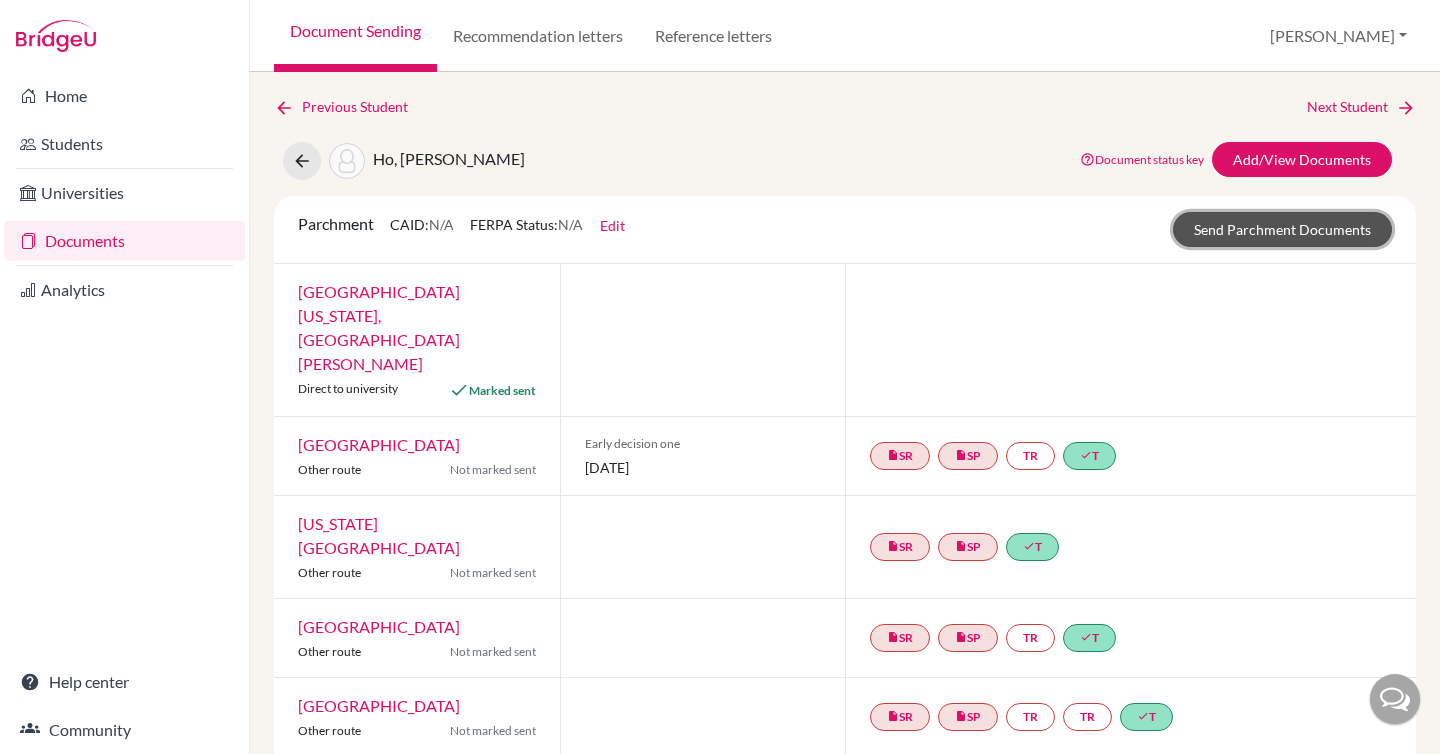 click on "Send Parchment Documents" 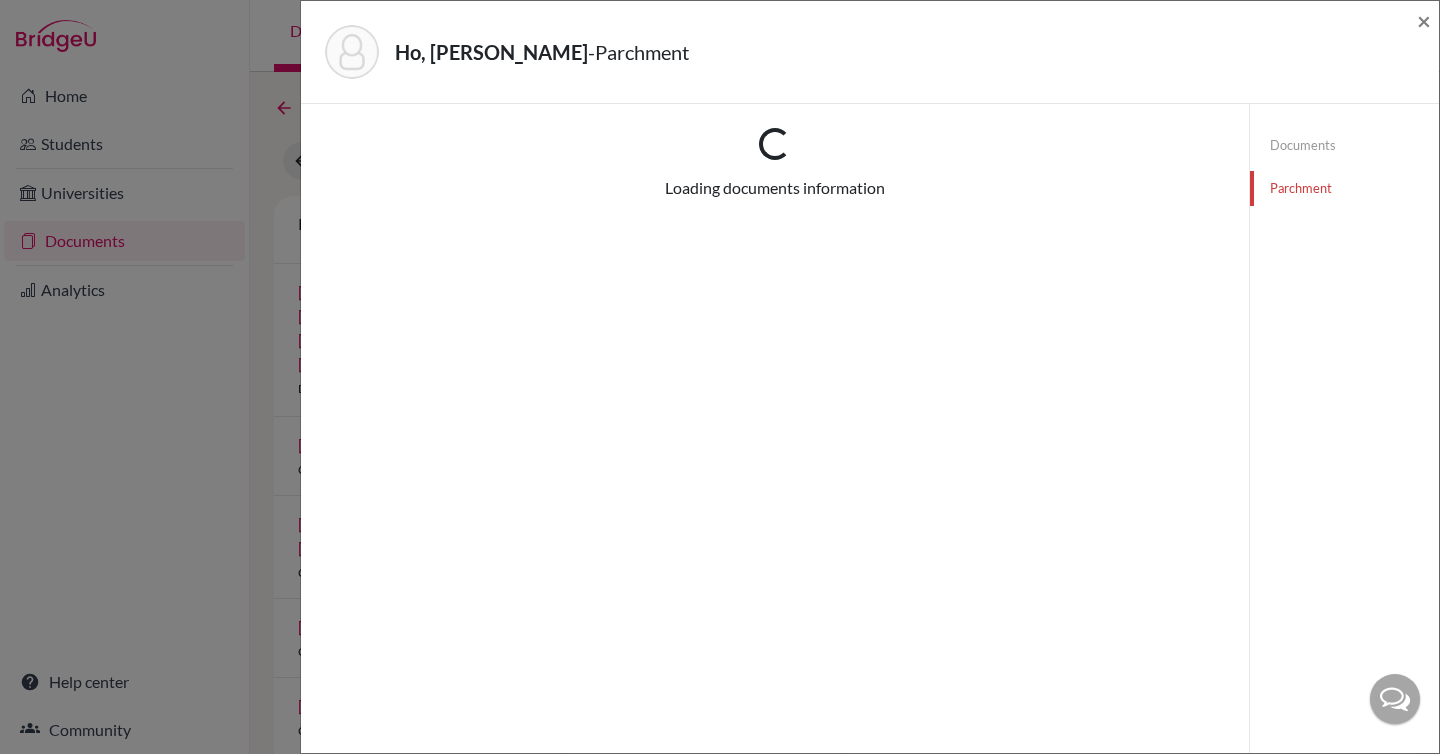 scroll, scrollTop: 5, scrollLeft: 0, axis: vertical 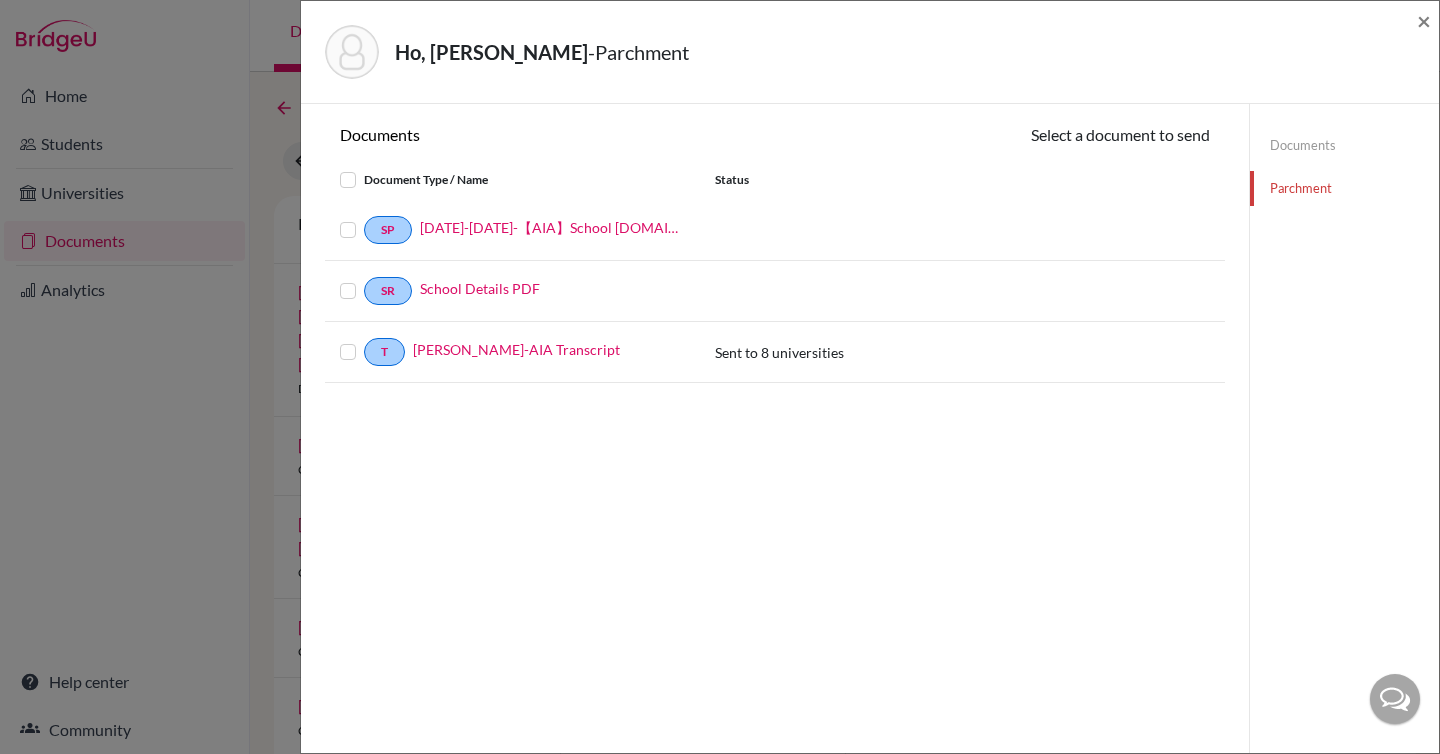 click at bounding box center (364, 340) 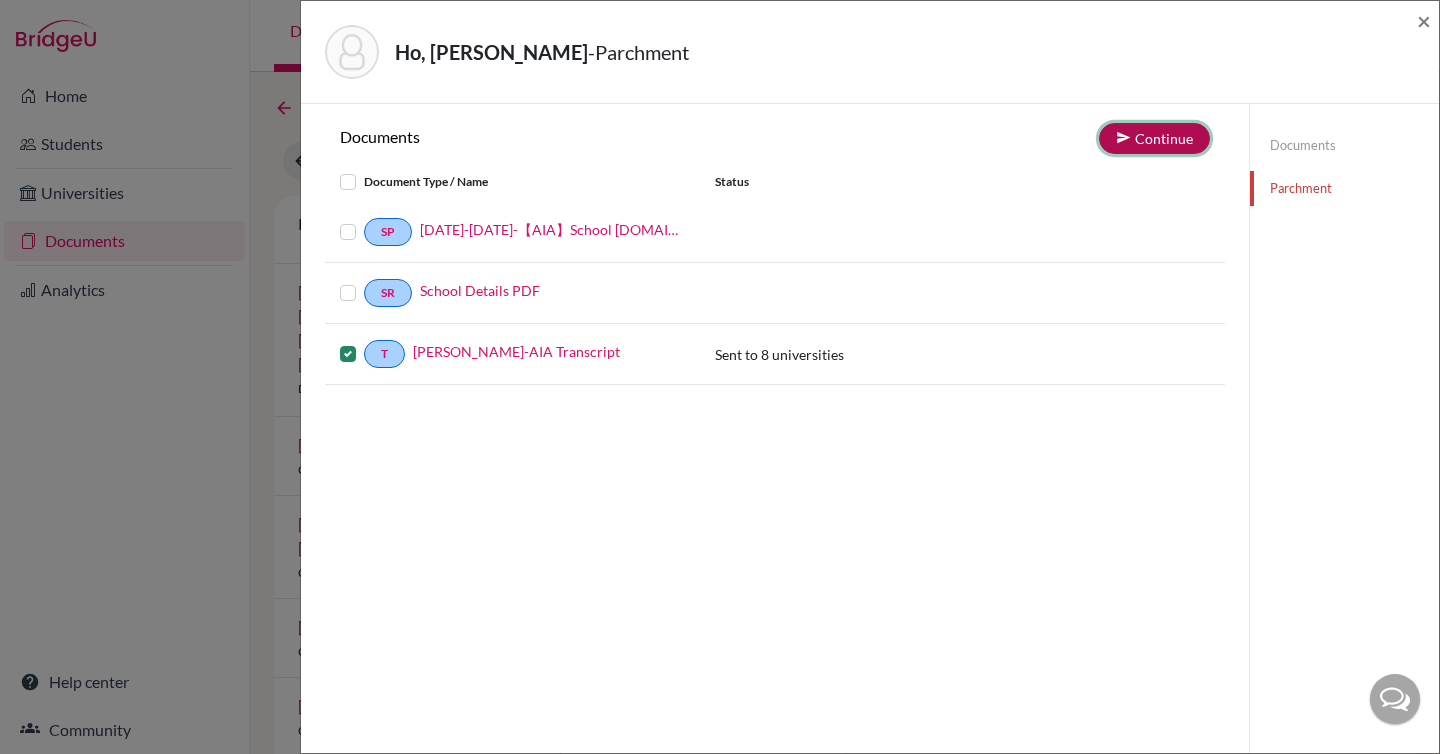 click on "Continue" at bounding box center [1154, 138] 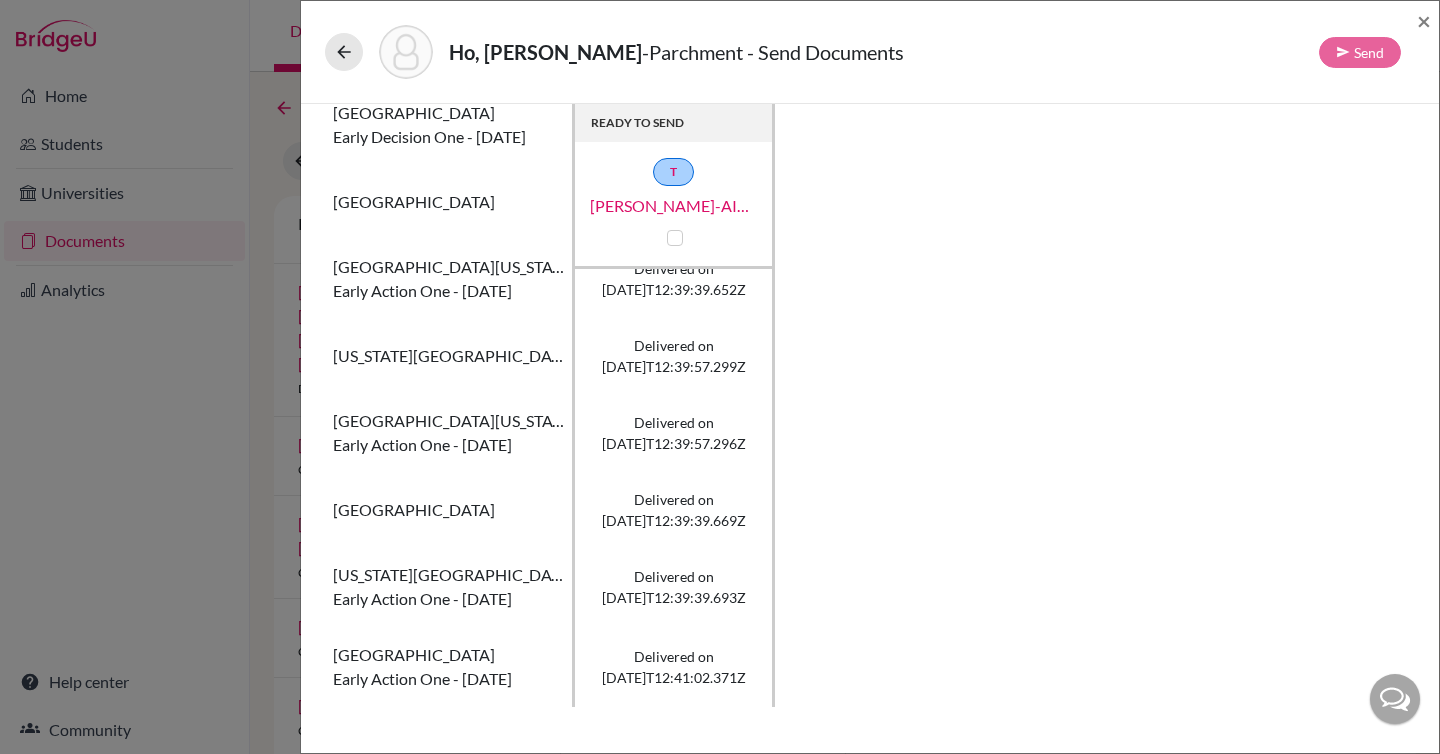 scroll, scrollTop: 0, scrollLeft: 0, axis: both 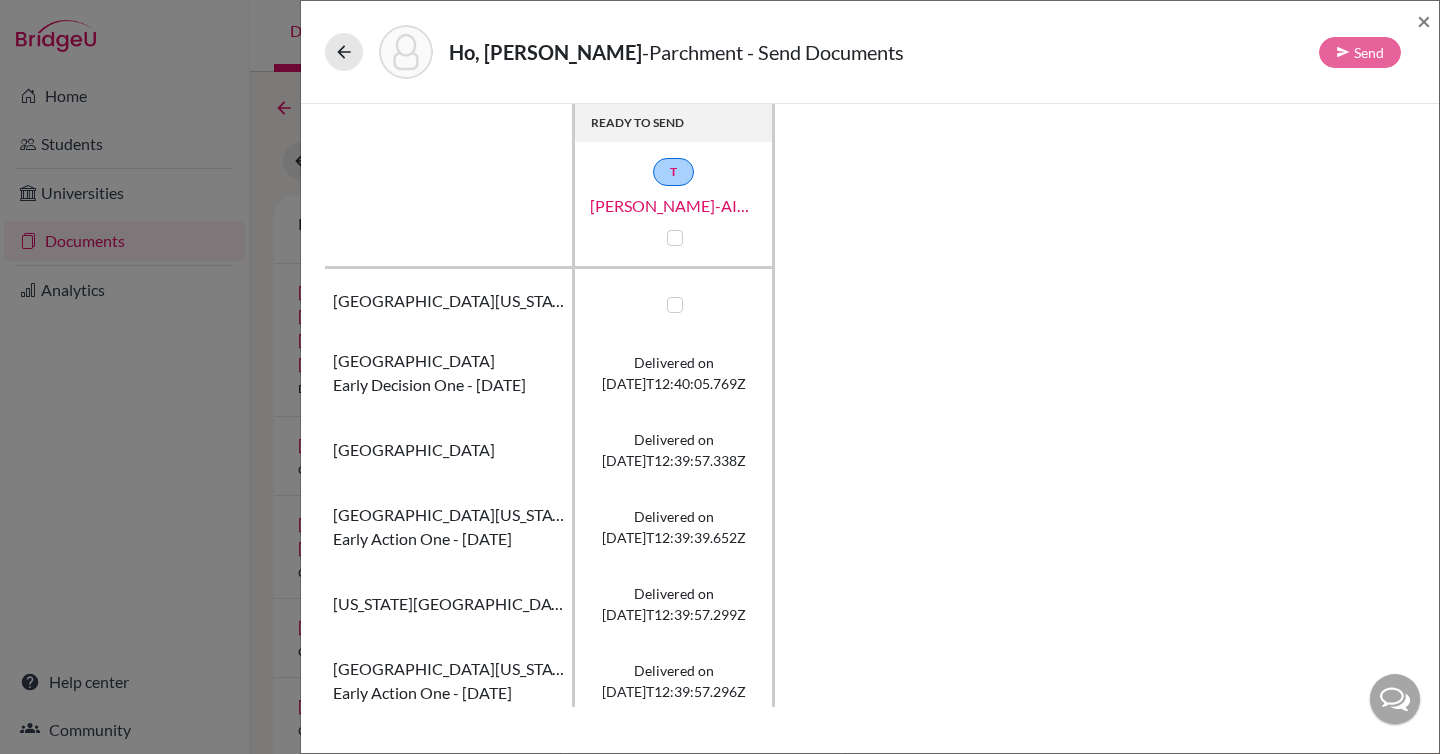 click at bounding box center [675, 305] 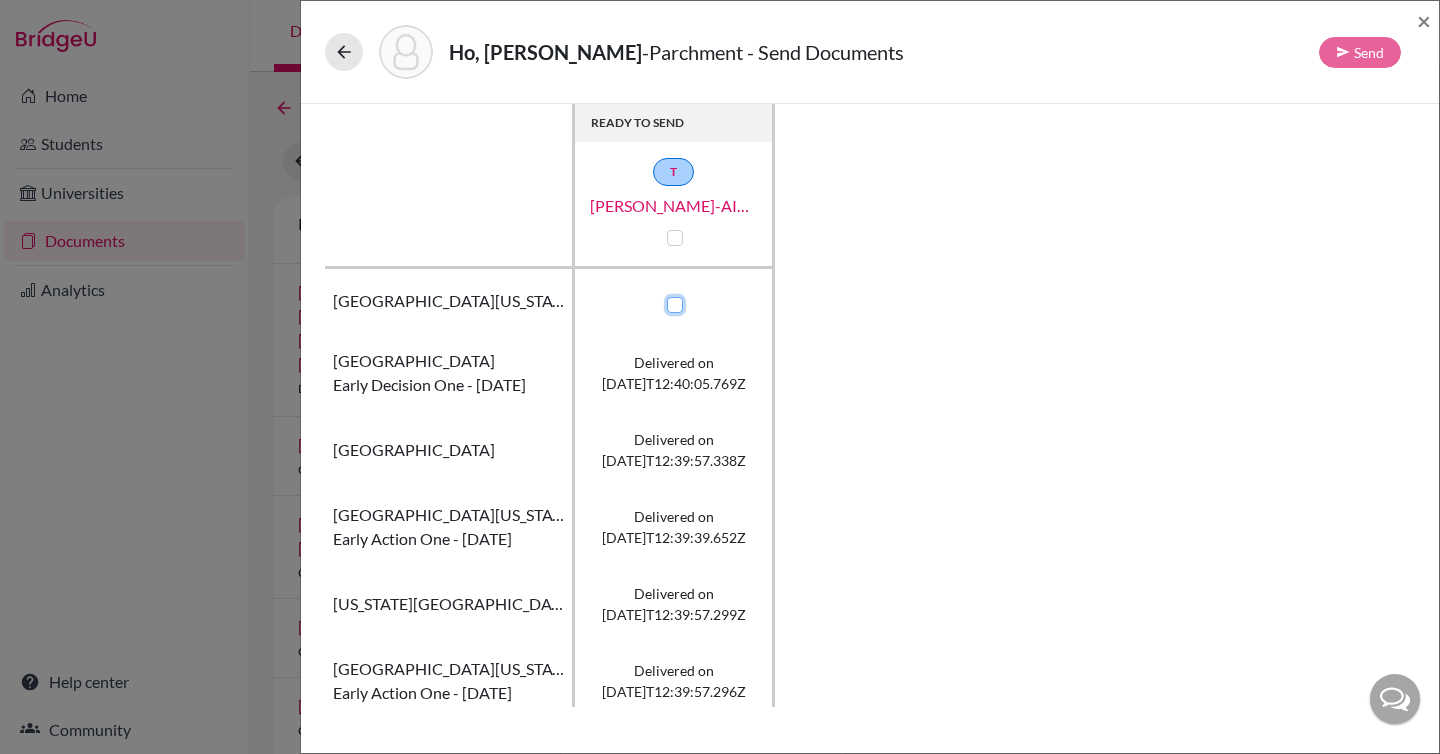 click at bounding box center [670, 303] 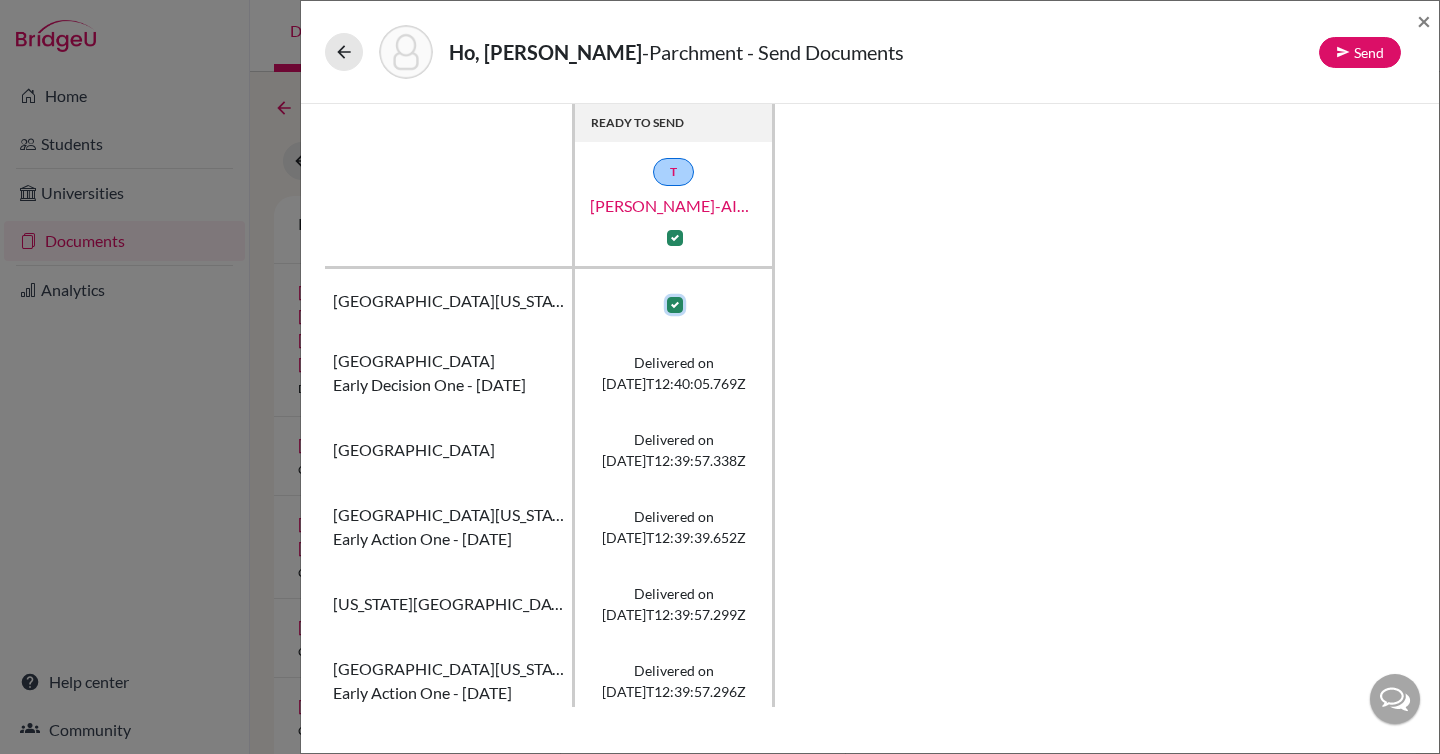 scroll, scrollTop: 10, scrollLeft: 0, axis: vertical 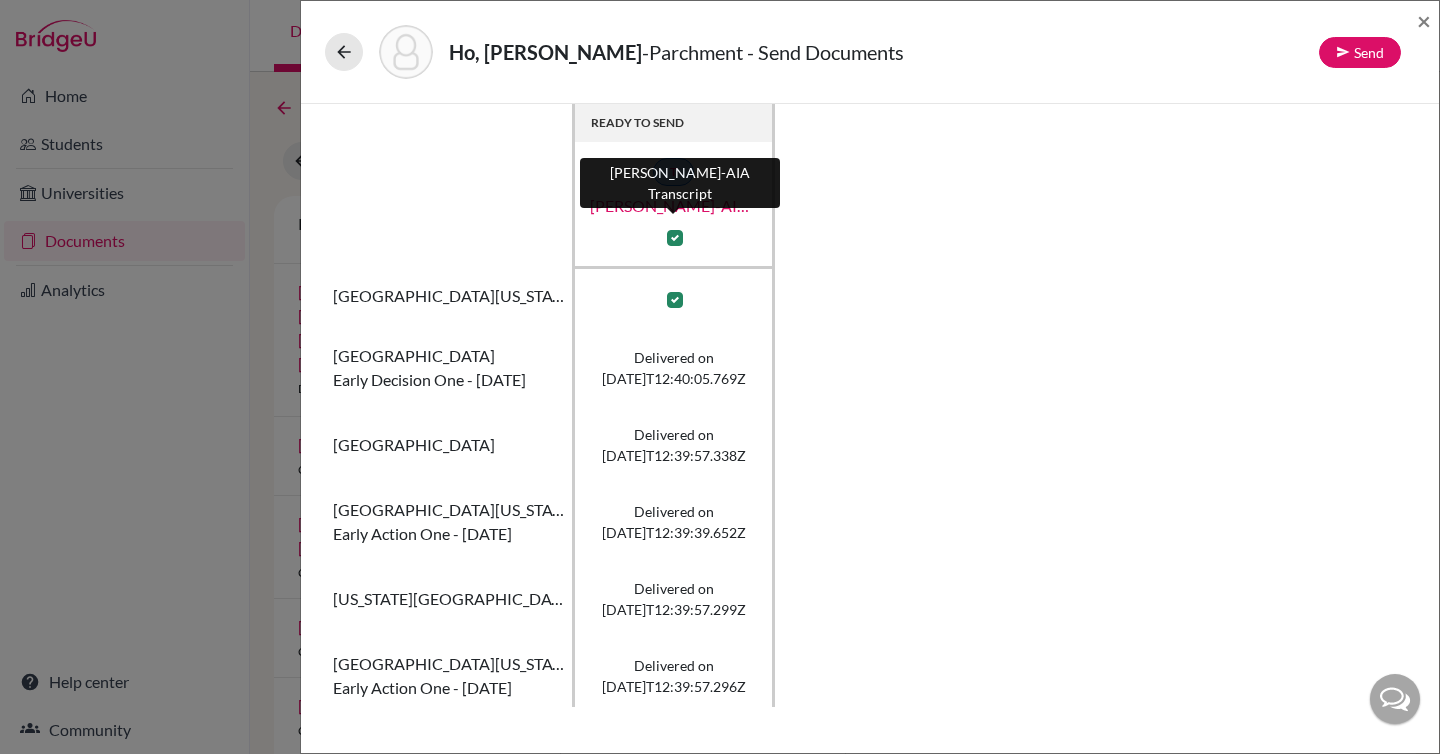 click on "[PERSON_NAME]-AIA Transcript" at bounding box center (674, 206) 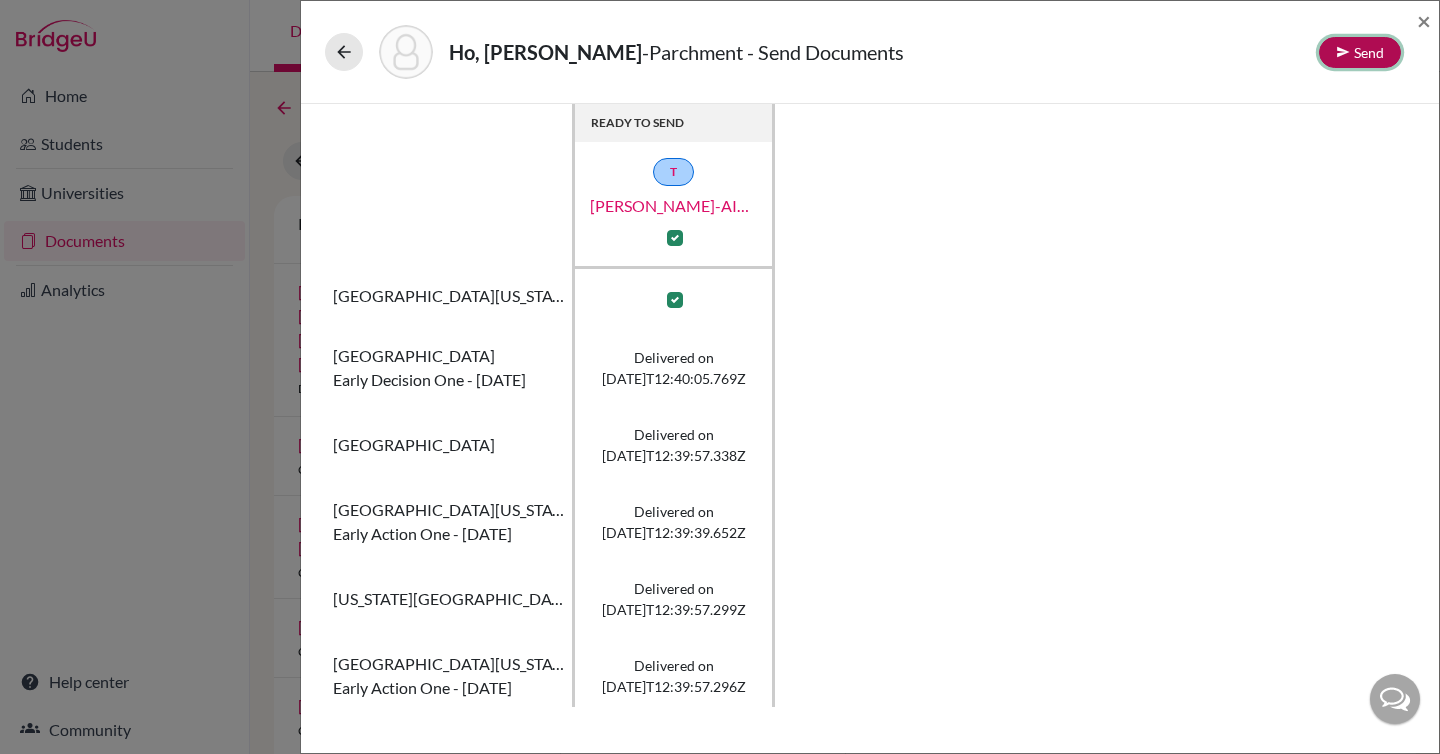 click on "Send" 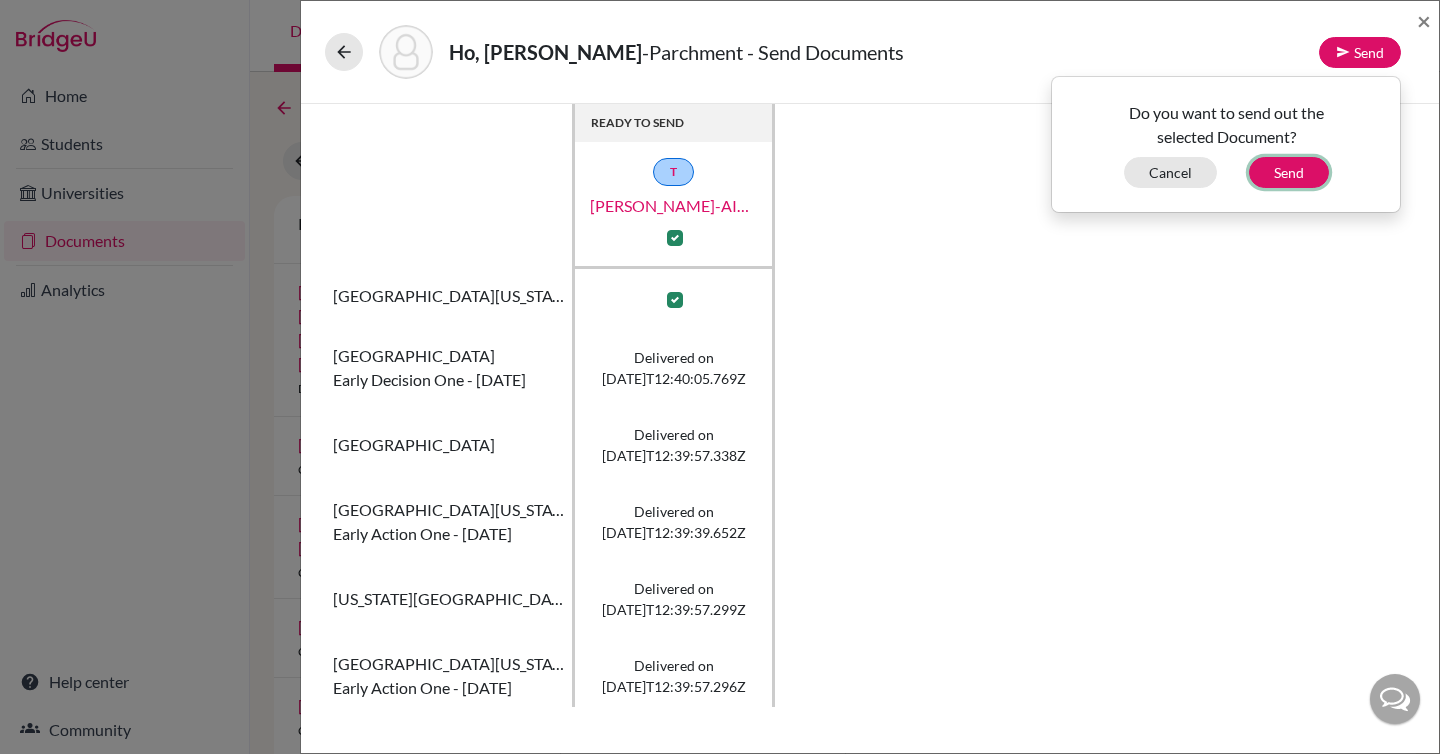 click on "Send" at bounding box center [1289, 172] 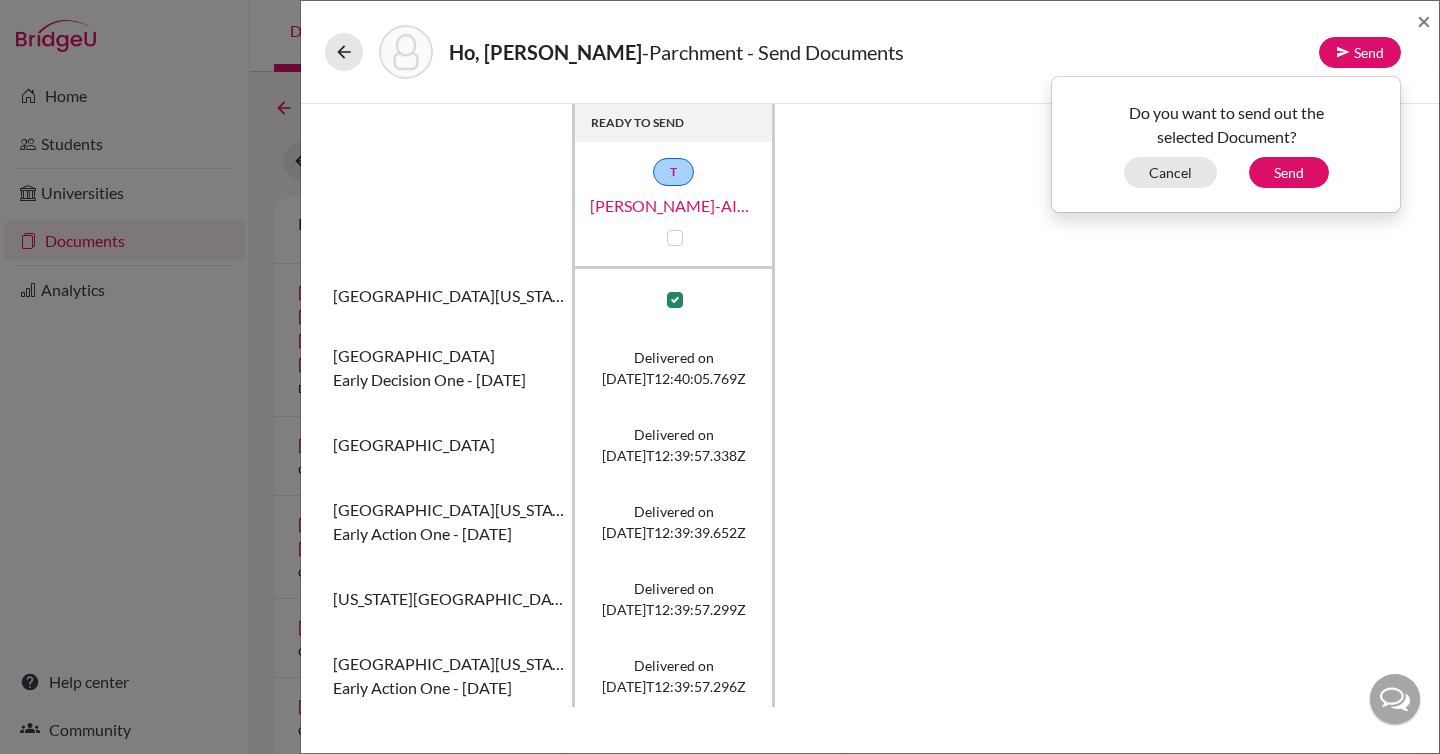 checkbox on "false" 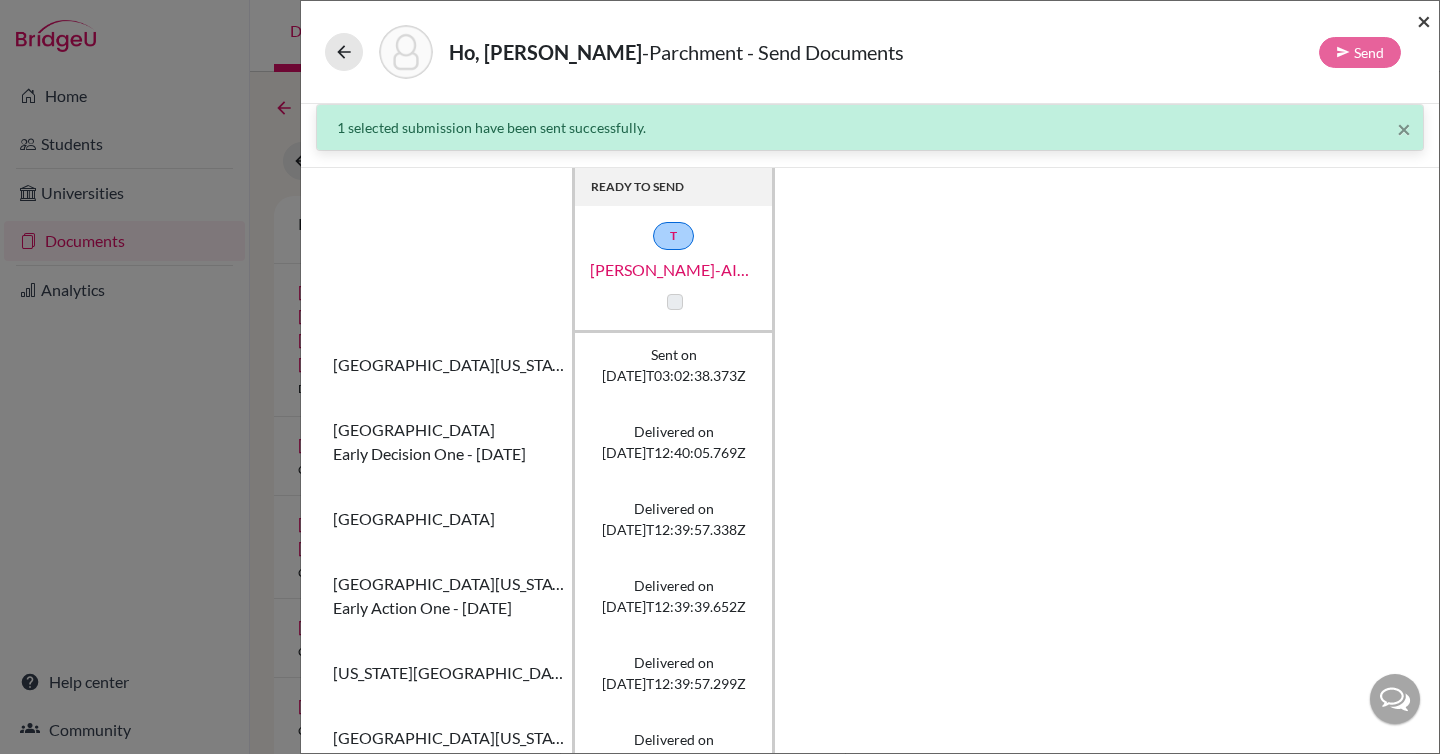 click on "×" at bounding box center [1424, 20] 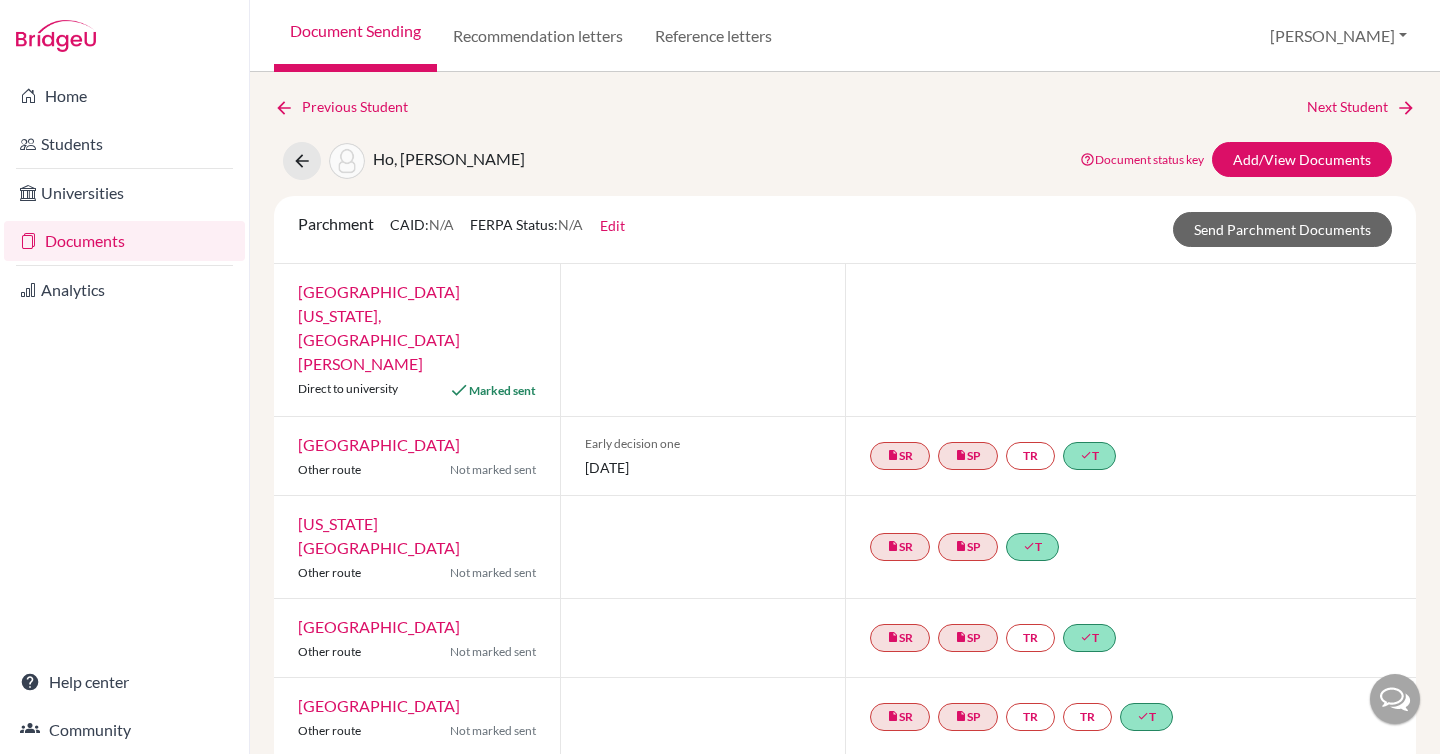 click on "[GEOGRAPHIC_DATA][US_STATE], [GEOGRAPHIC_DATA][PERSON_NAME]" at bounding box center (379, 327) 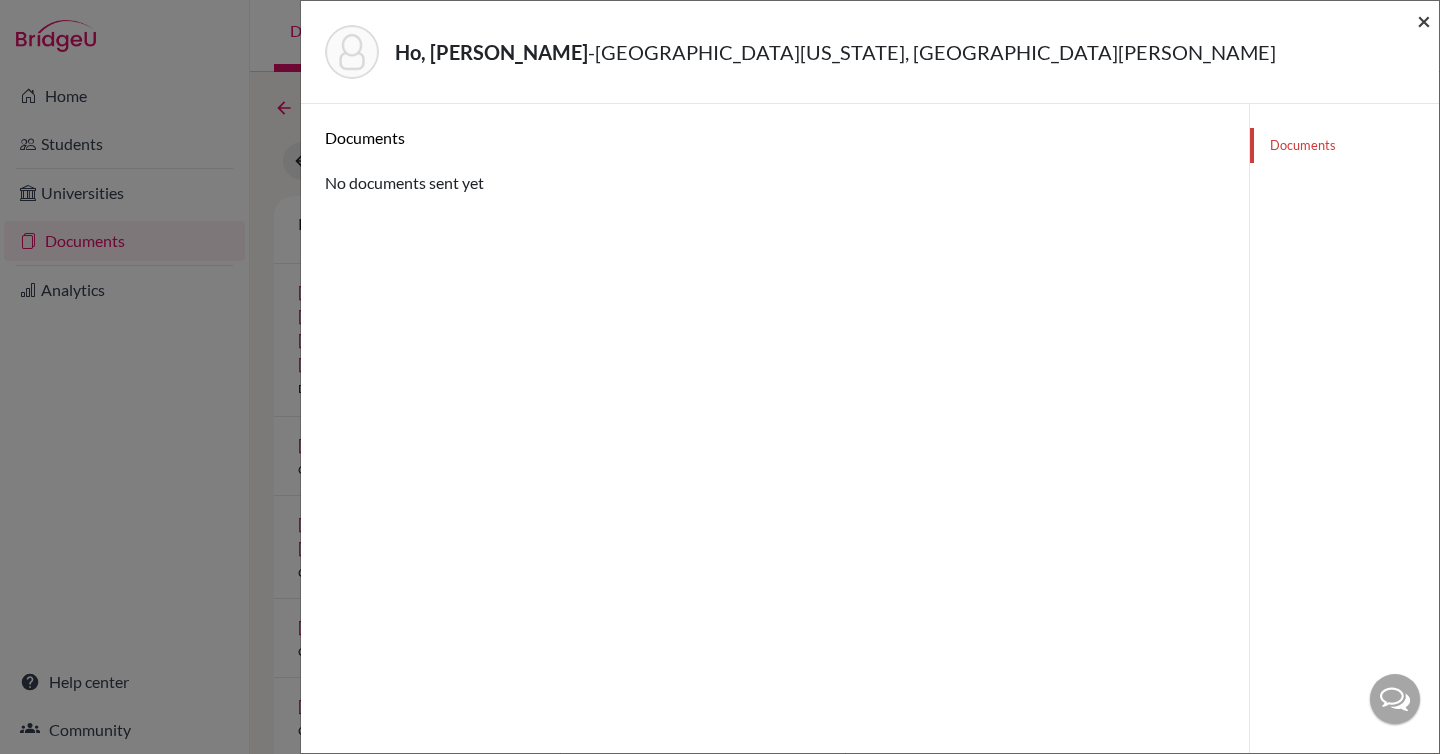 click on "×" at bounding box center [1424, 20] 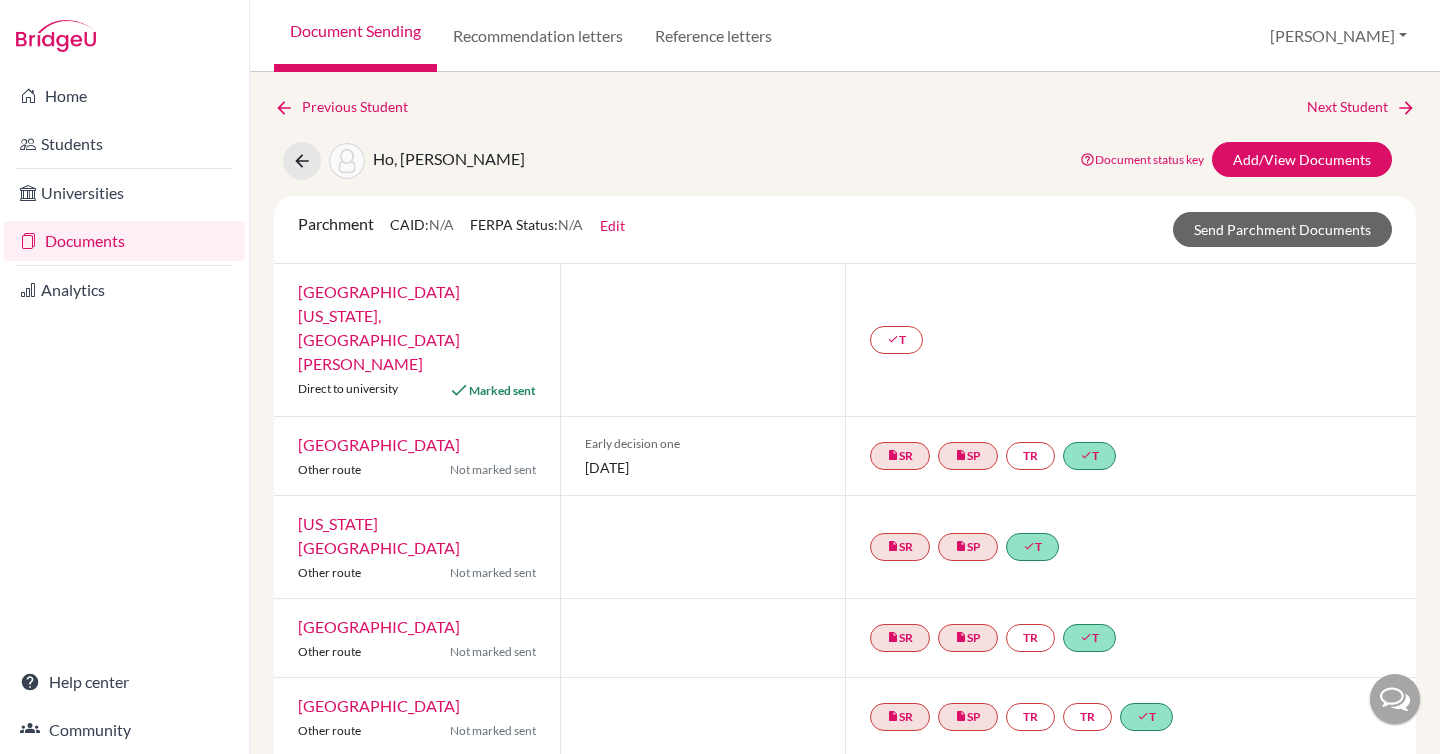 scroll, scrollTop: 0, scrollLeft: 0, axis: both 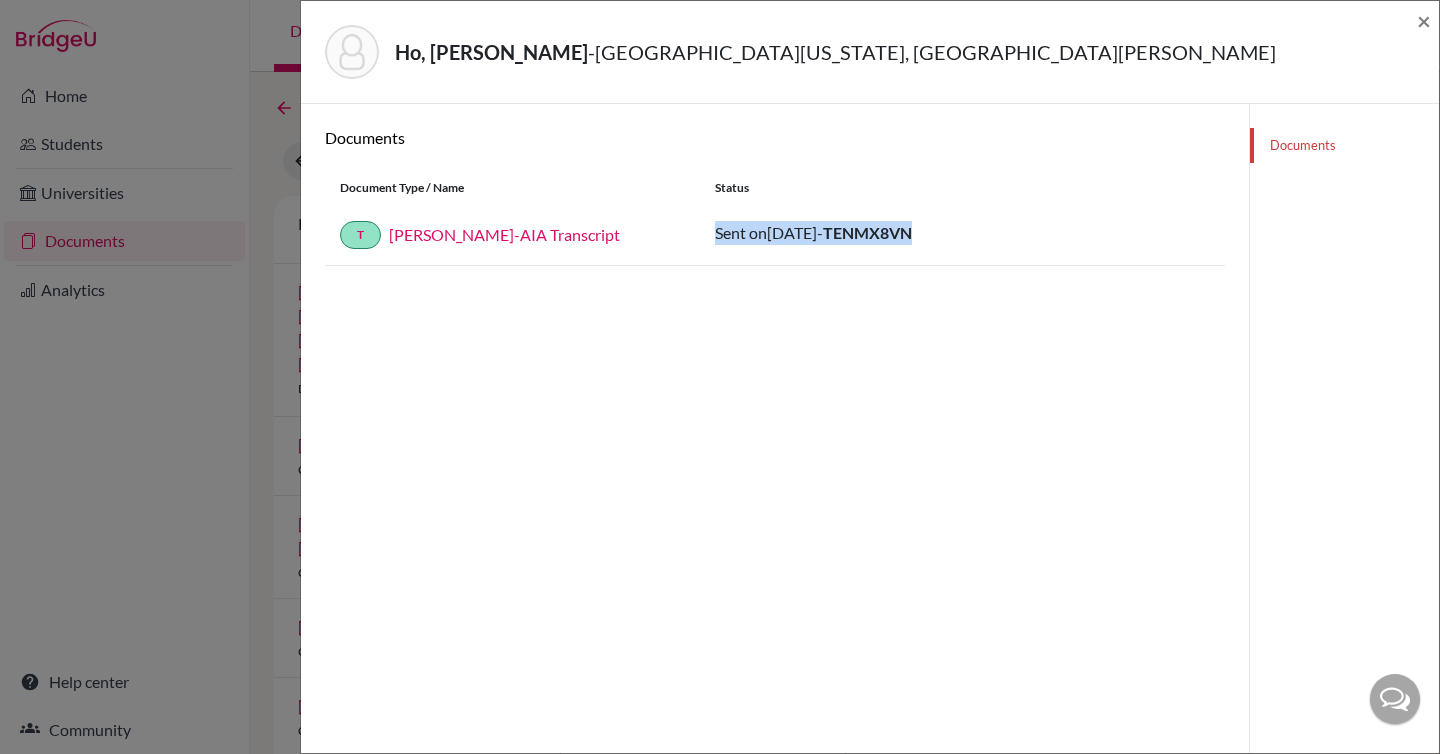 drag, startPoint x: 983, startPoint y: 228, endPoint x: 702, endPoint y: 231, distance: 281.01602 